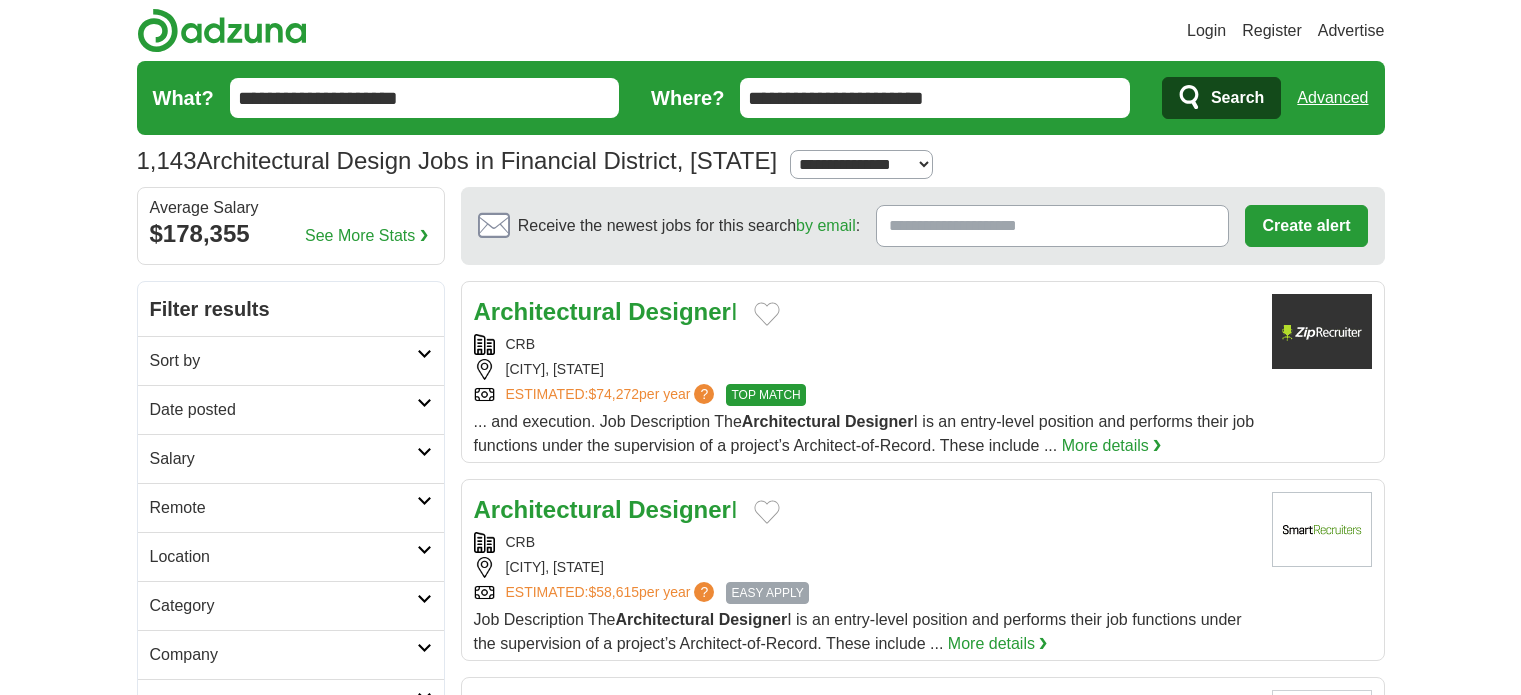 scroll, scrollTop: 0, scrollLeft: 0, axis: both 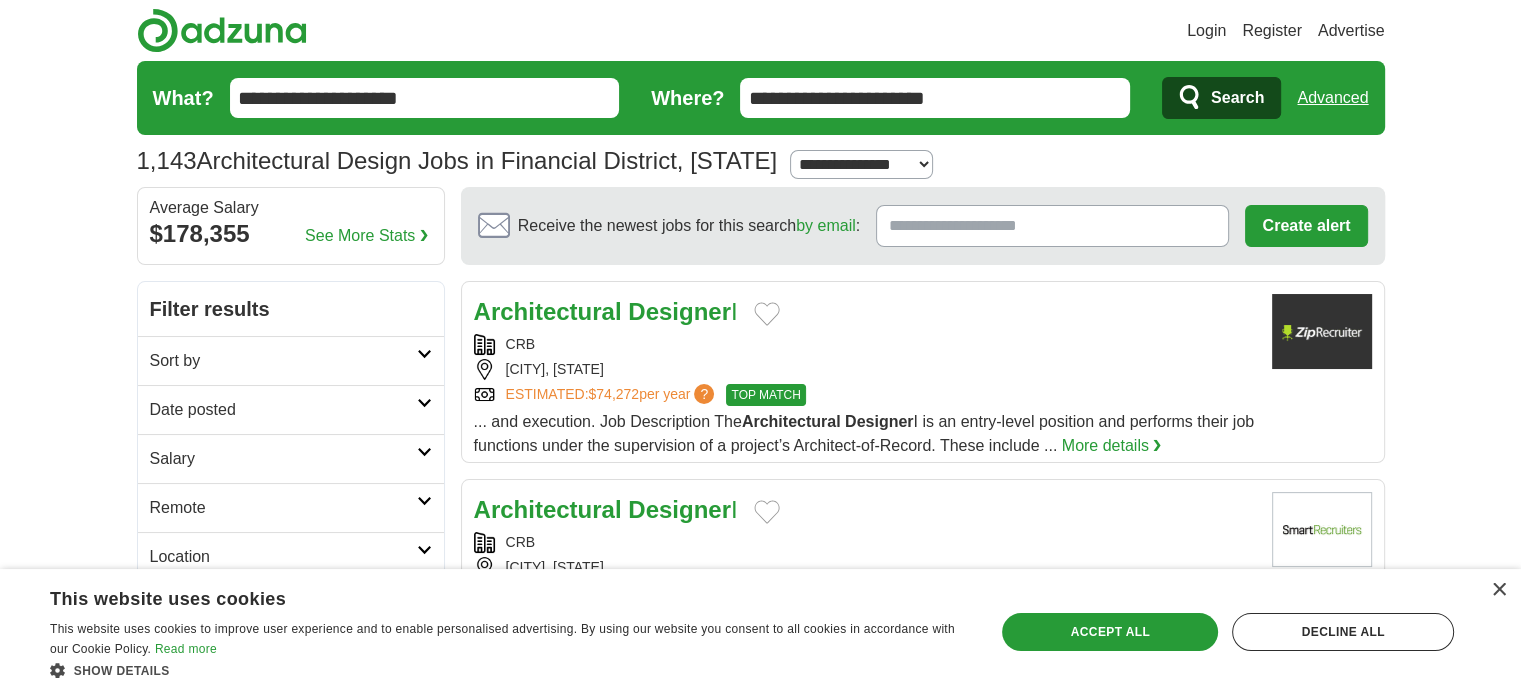 drag, startPoint x: 974, startPoint y: 95, endPoint x: 719, endPoint y: 89, distance: 255.07057 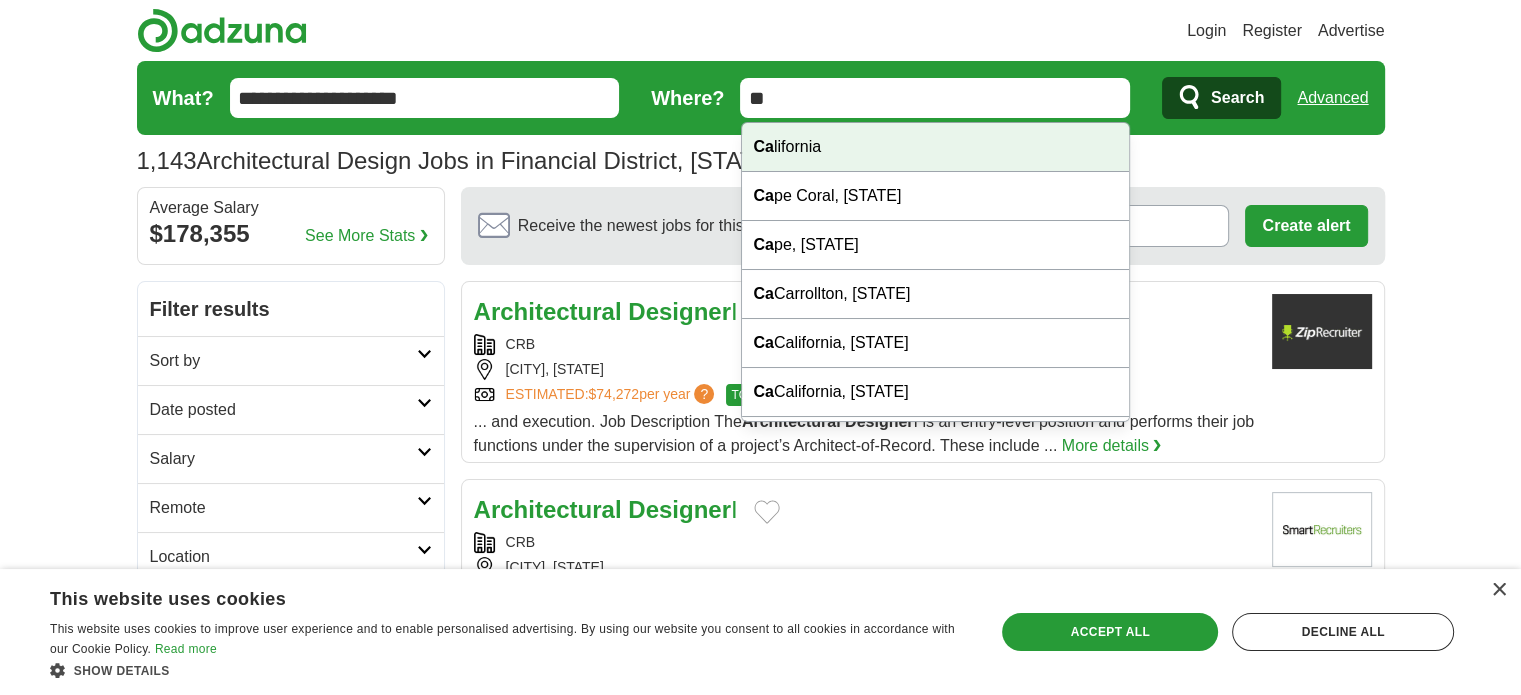 click on "Ca lifornia" at bounding box center [936, 147] 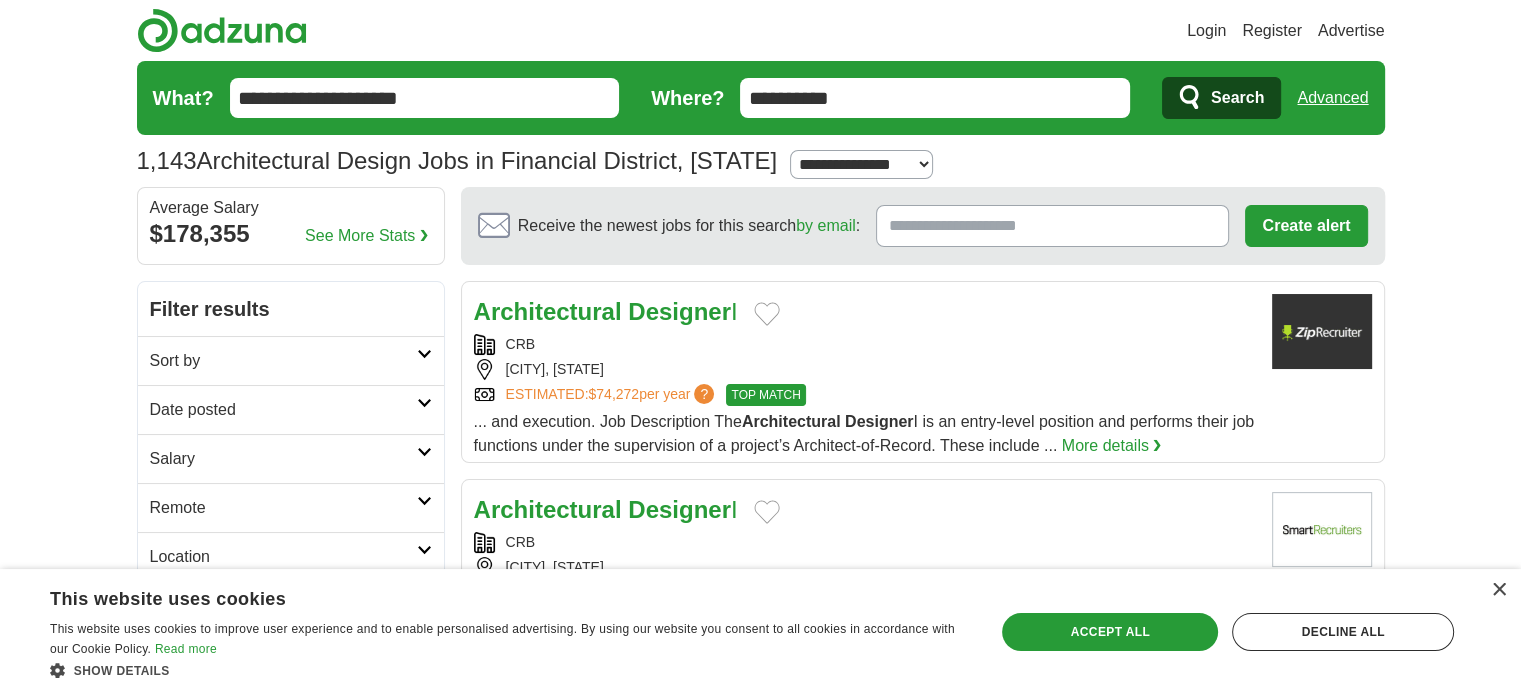 click 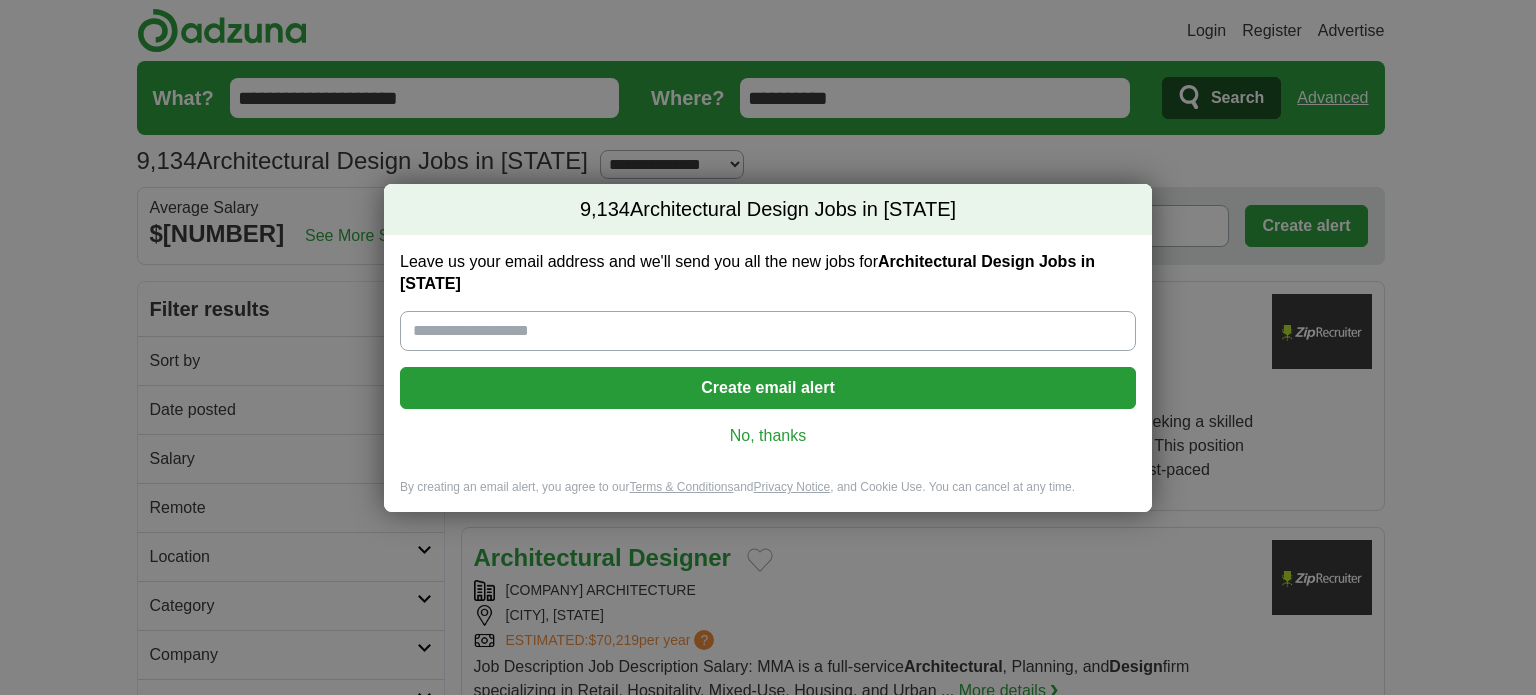 scroll, scrollTop: 0, scrollLeft: 0, axis: both 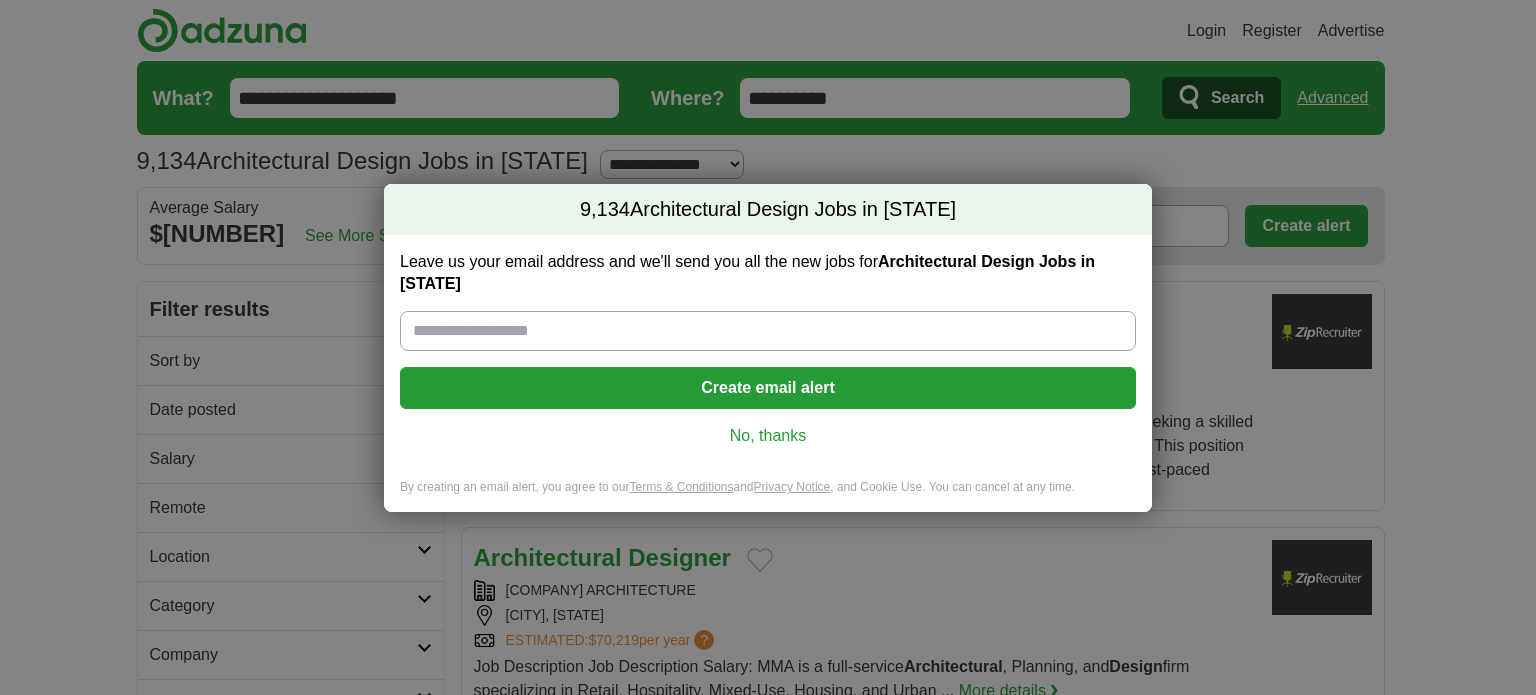 click on "Leave us your email address and we'll send you all the new jobs for  Architectural Design  Jobs in California" at bounding box center (768, 331) 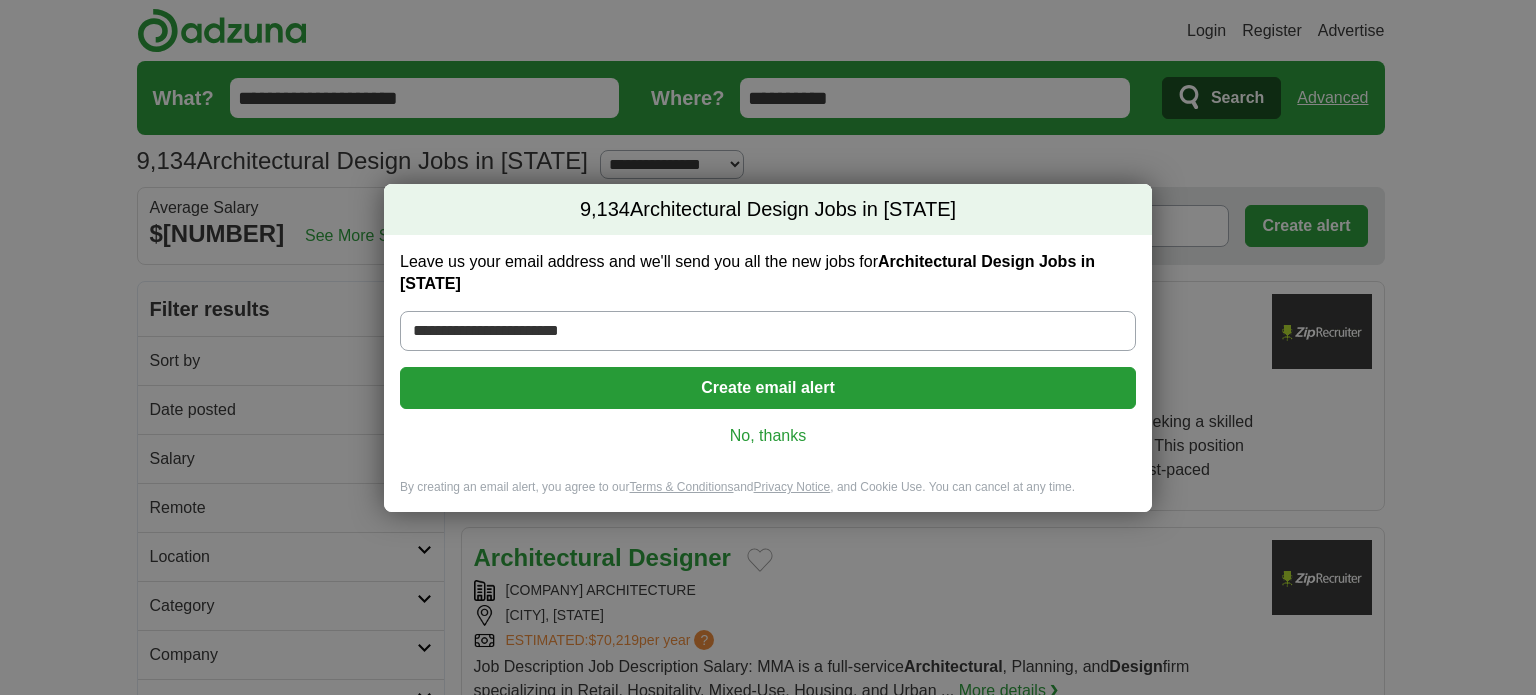 click on "Create email alert" at bounding box center (768, 388) 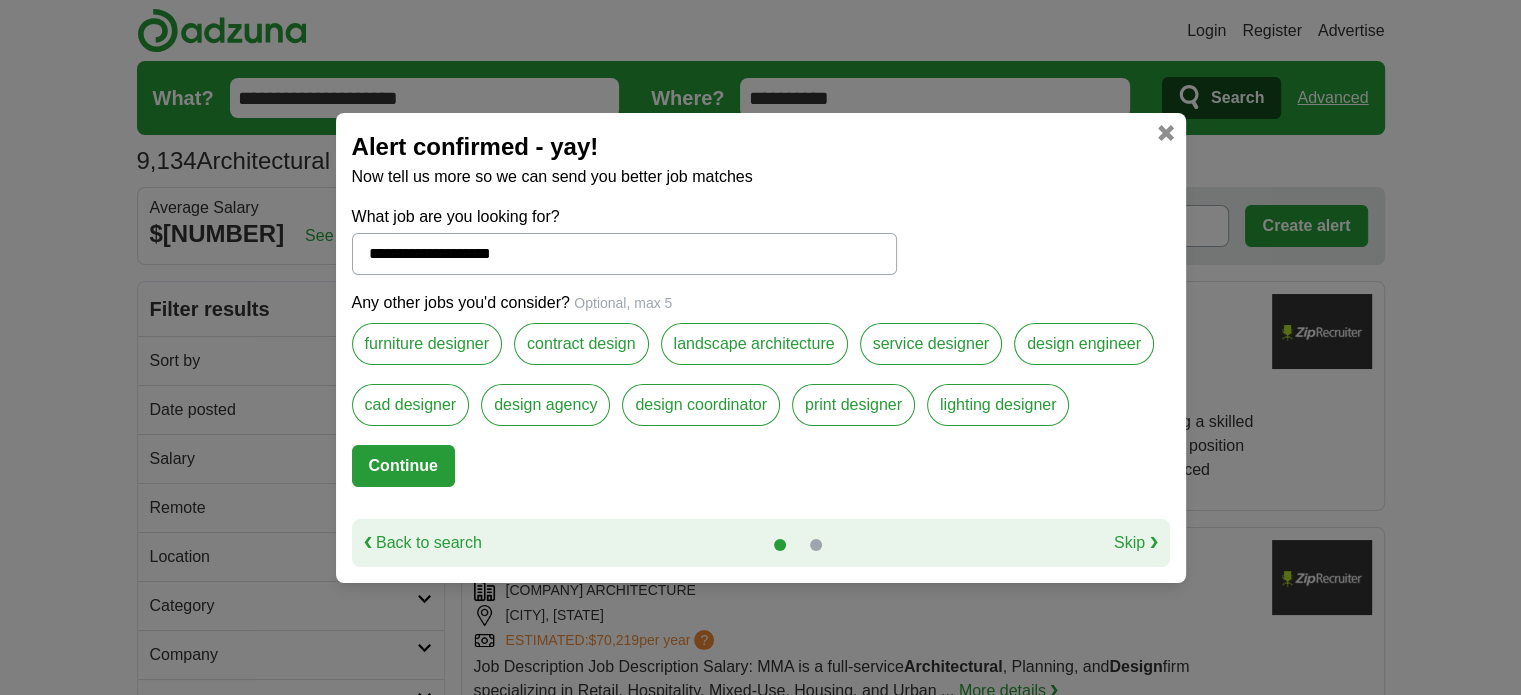 click on "furniture designer" at bounding box center (427, 344) 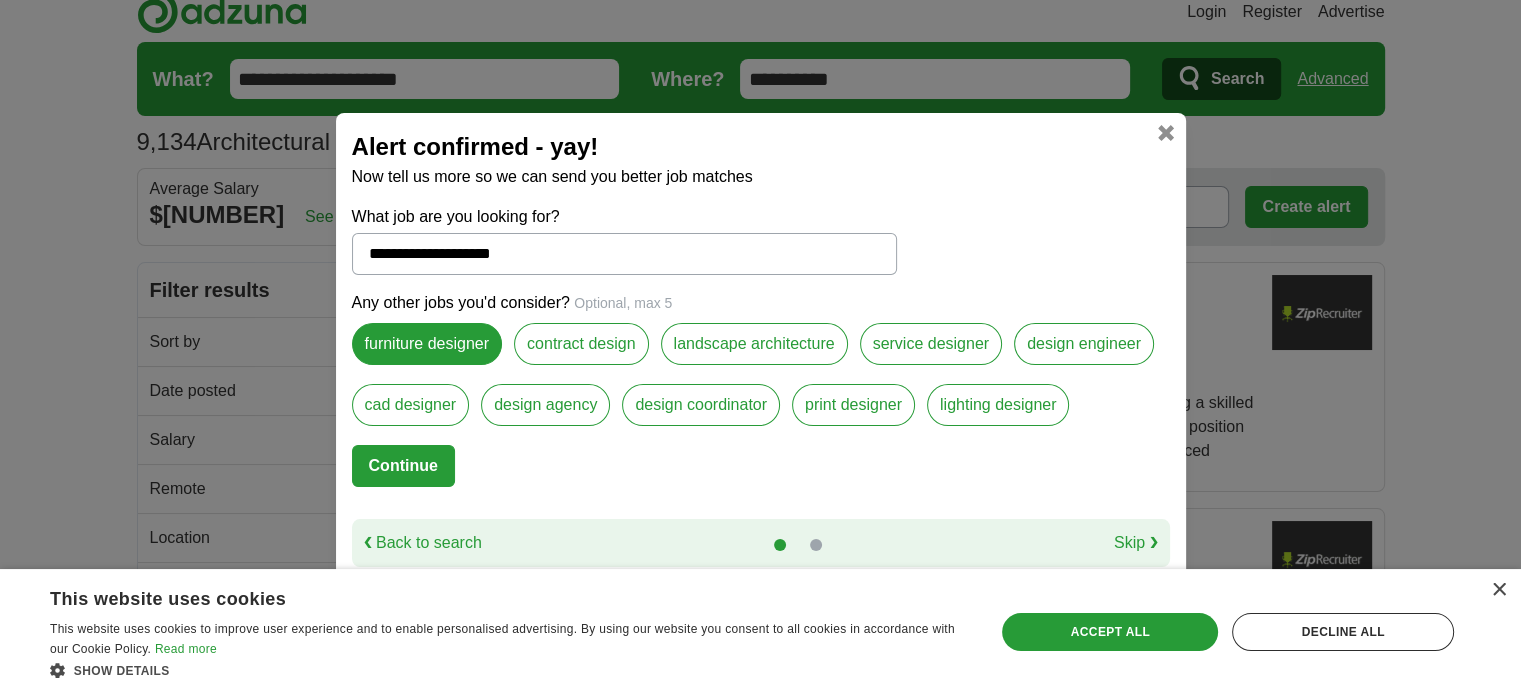 scroll, scrollTop: 100, scrollLeft: 0, axis: vertical 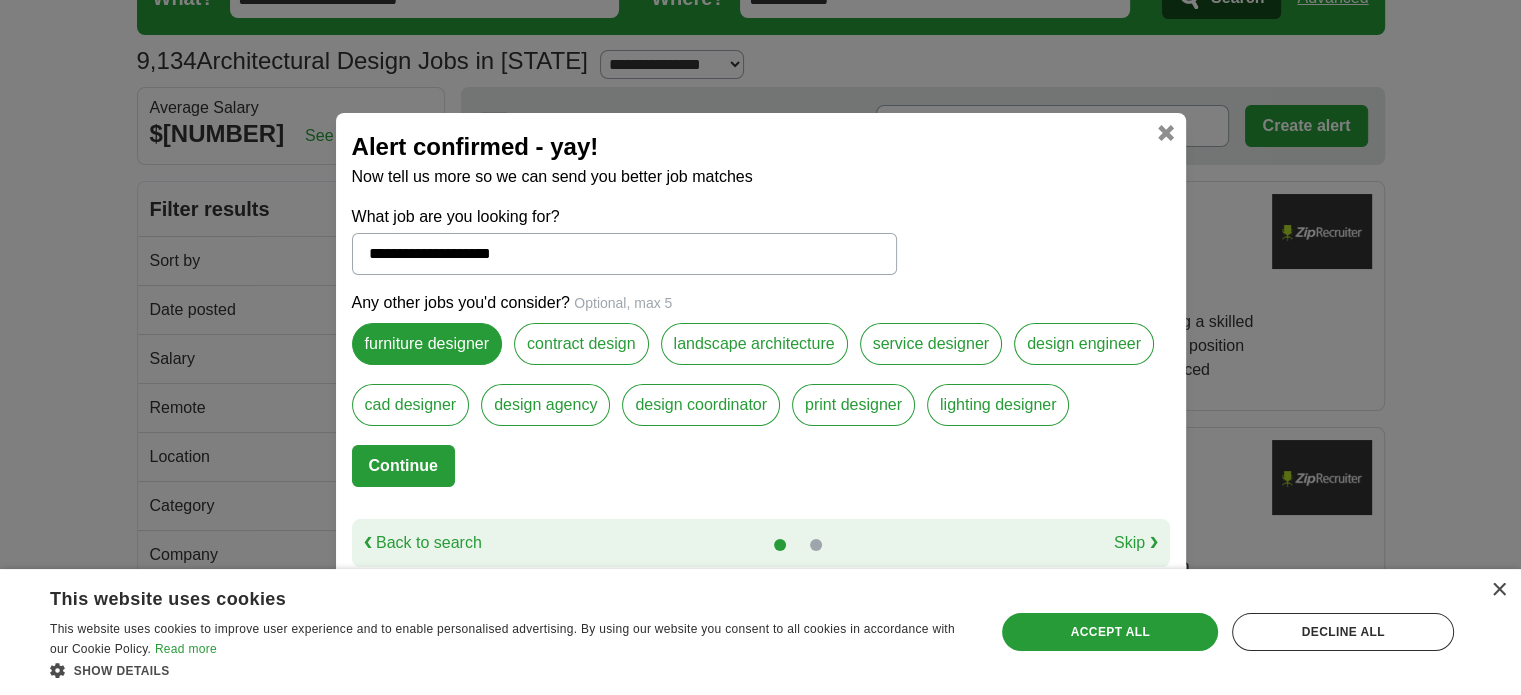 drag, startPoint x: 726, startPoint y: 408, endPoint x: 751, endPoint y: 402, distance: 25.70992 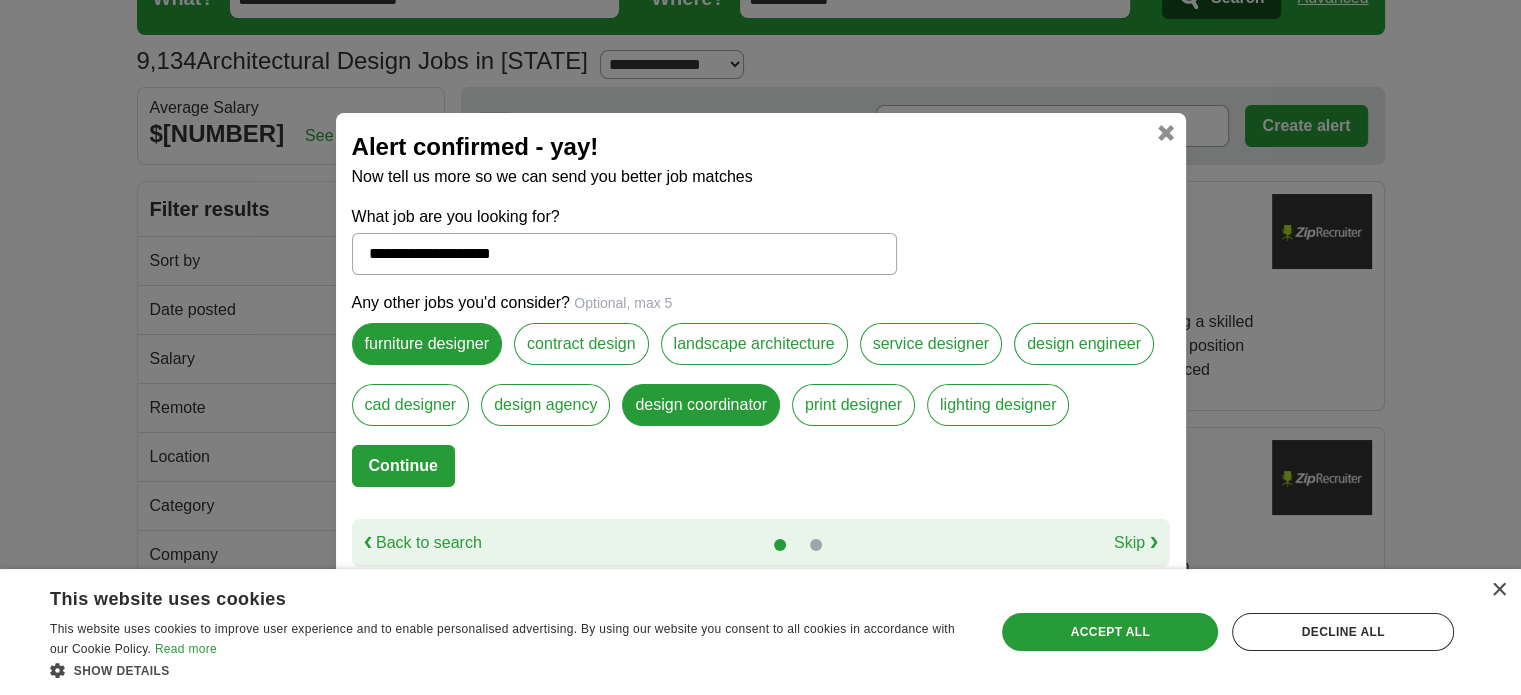 click on "Continue" at bounding box center (403, 466) 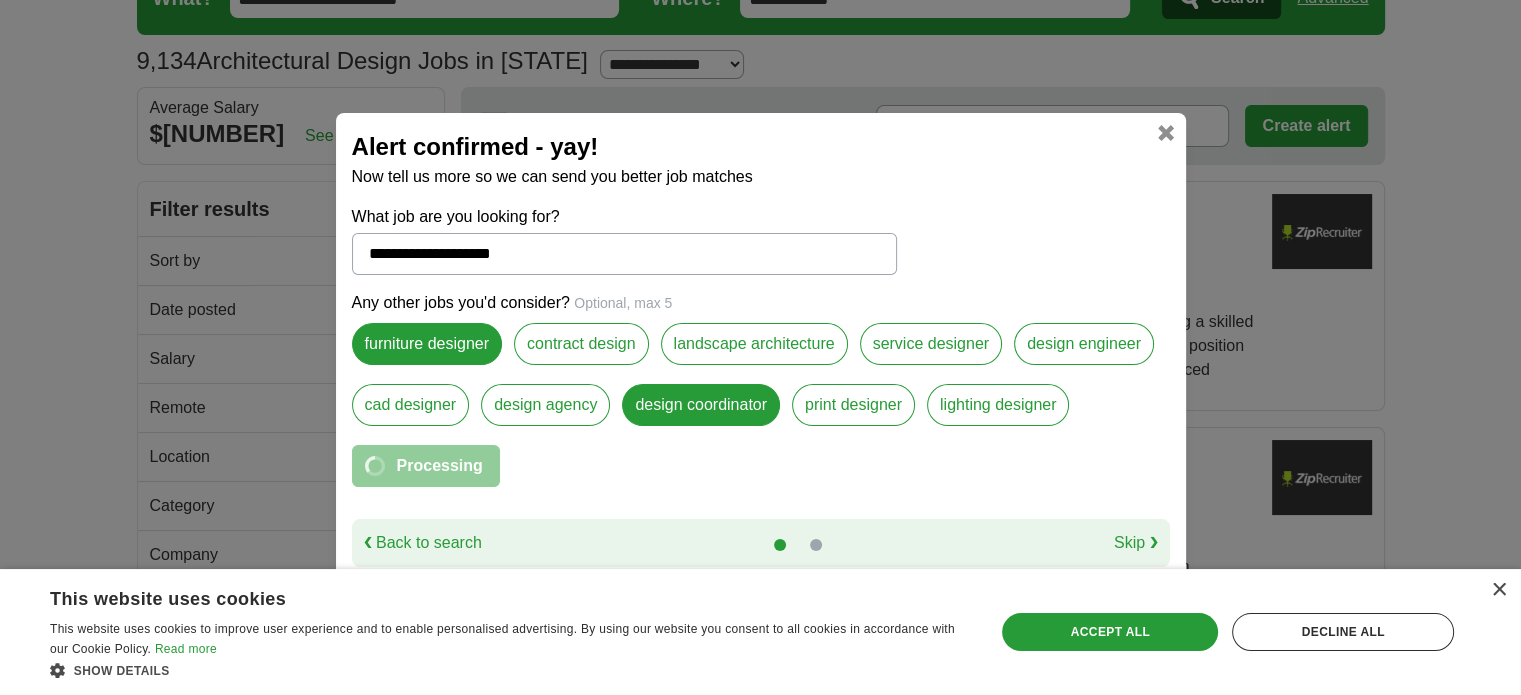 select on "*" 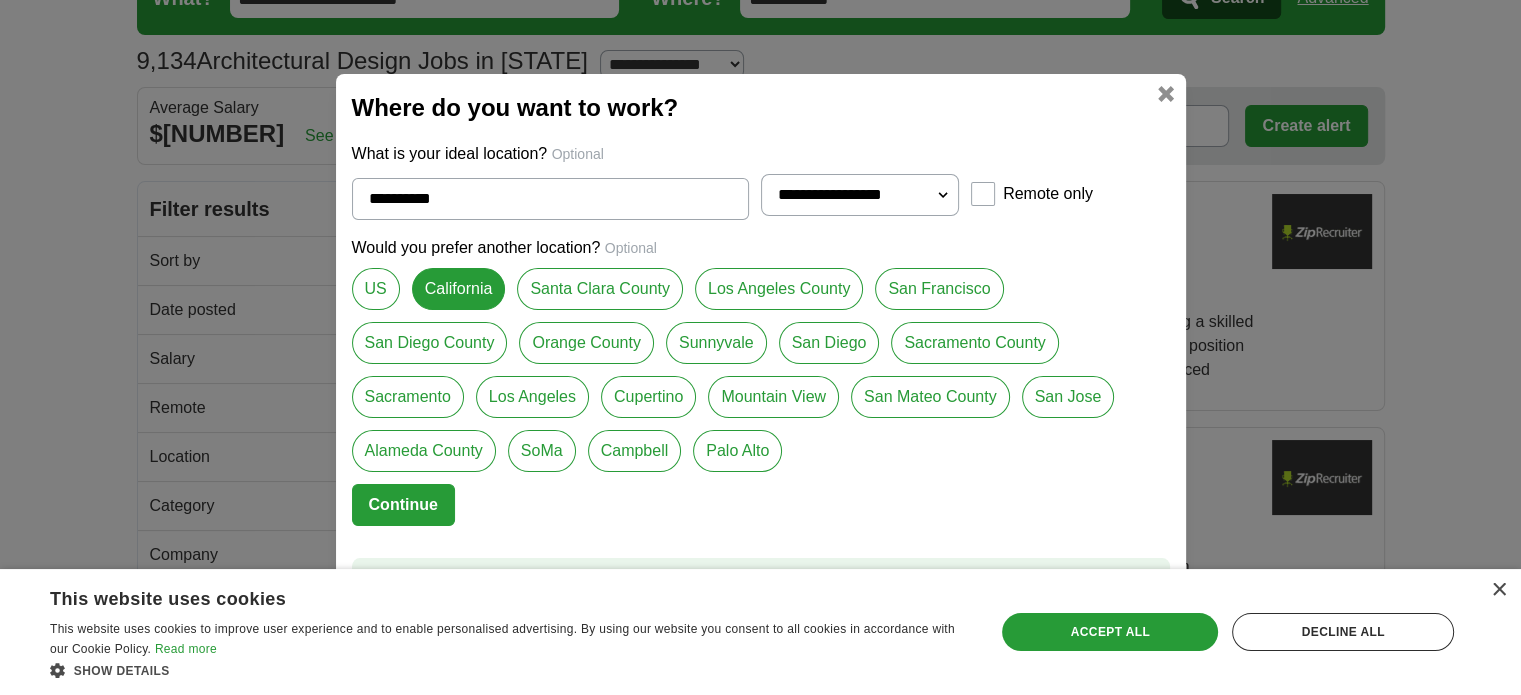 click on "US" at bounding box center [376, 289] 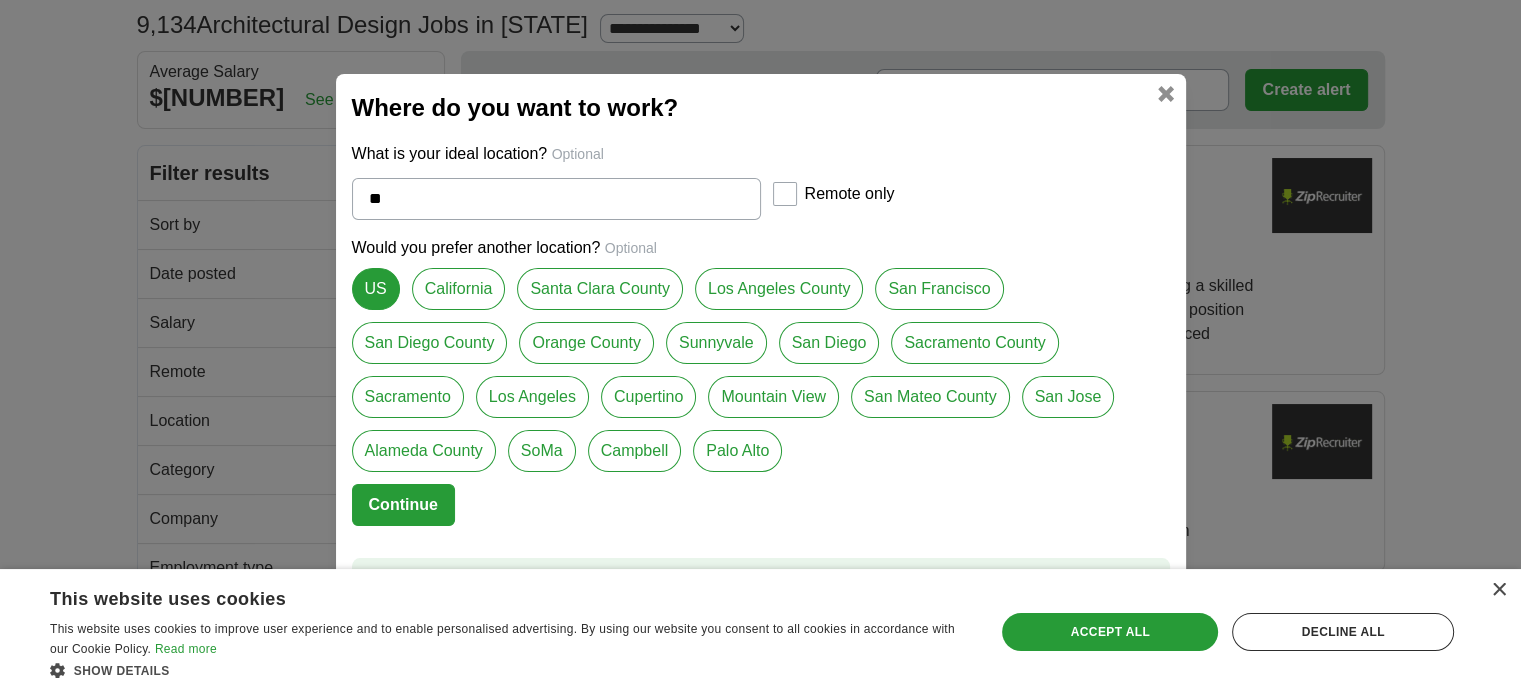 scroll, scrollTop: 300, scrollLeft: 0, axis: vertical 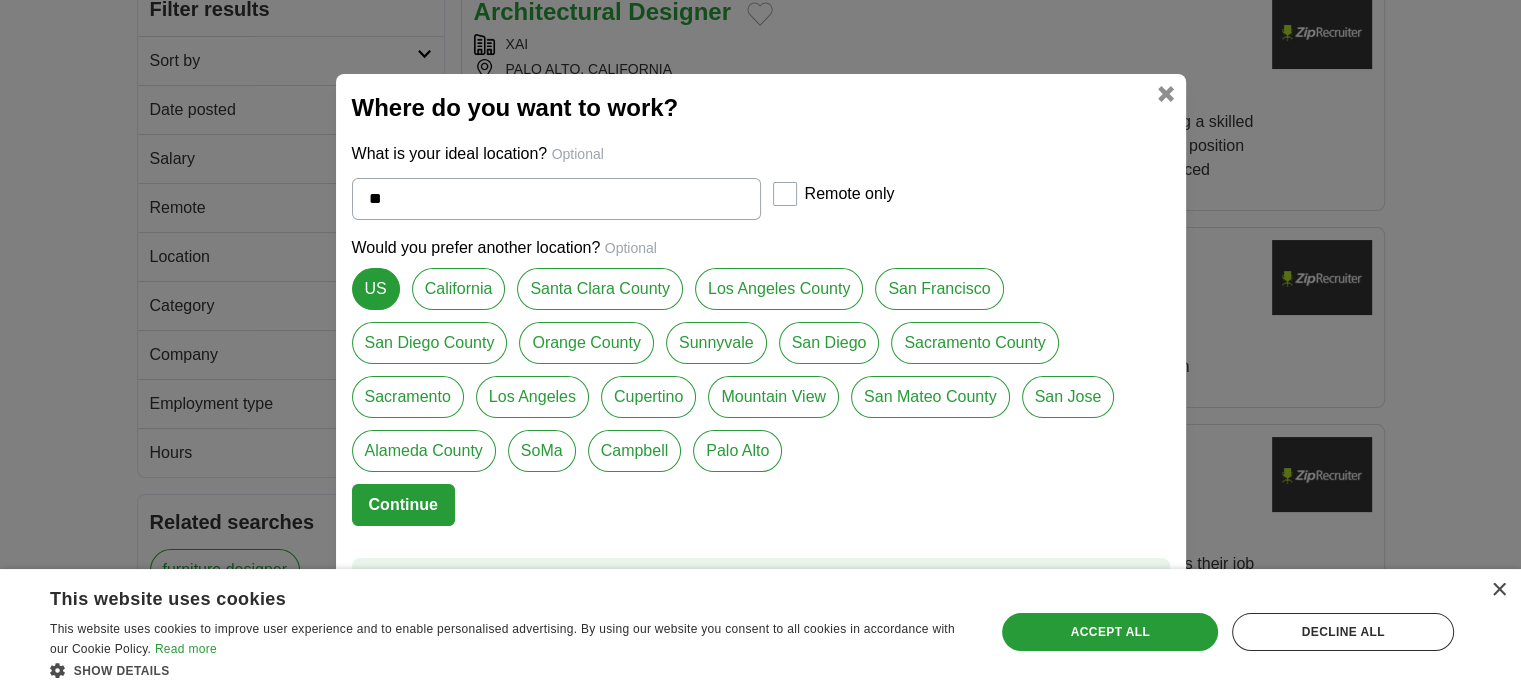 click on "Continue" at bounding box center [403, 505] 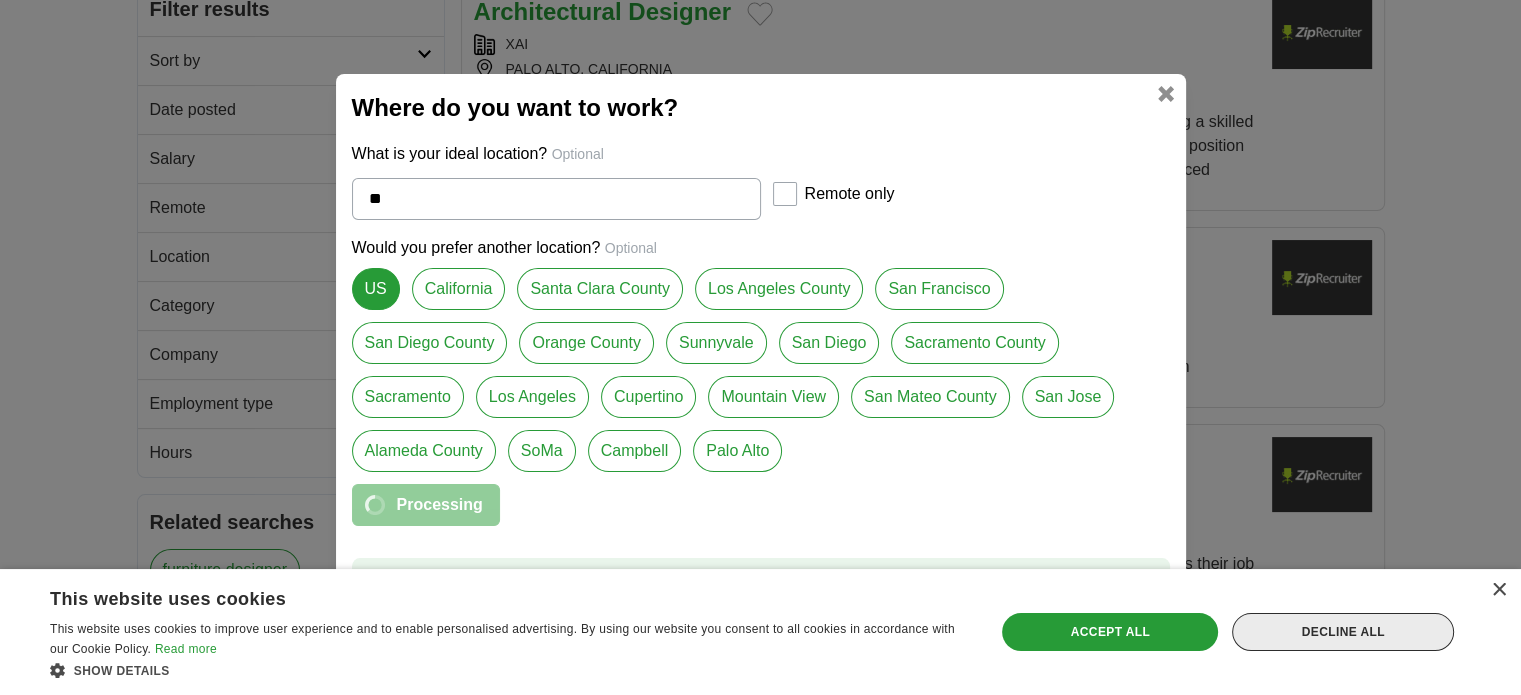 click on "Decline all" at bounding box center (1343, 632) 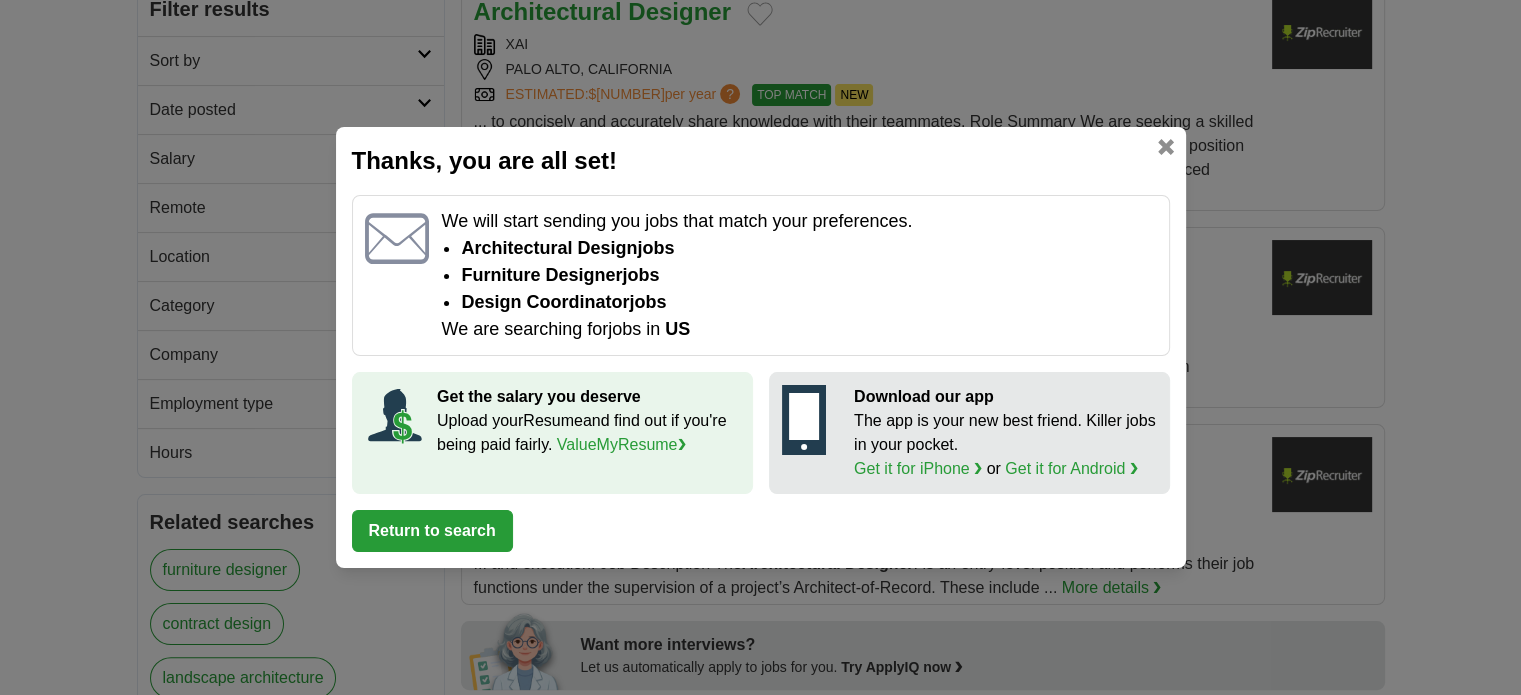 click on "Return to search" at bounding box center (432, 531) 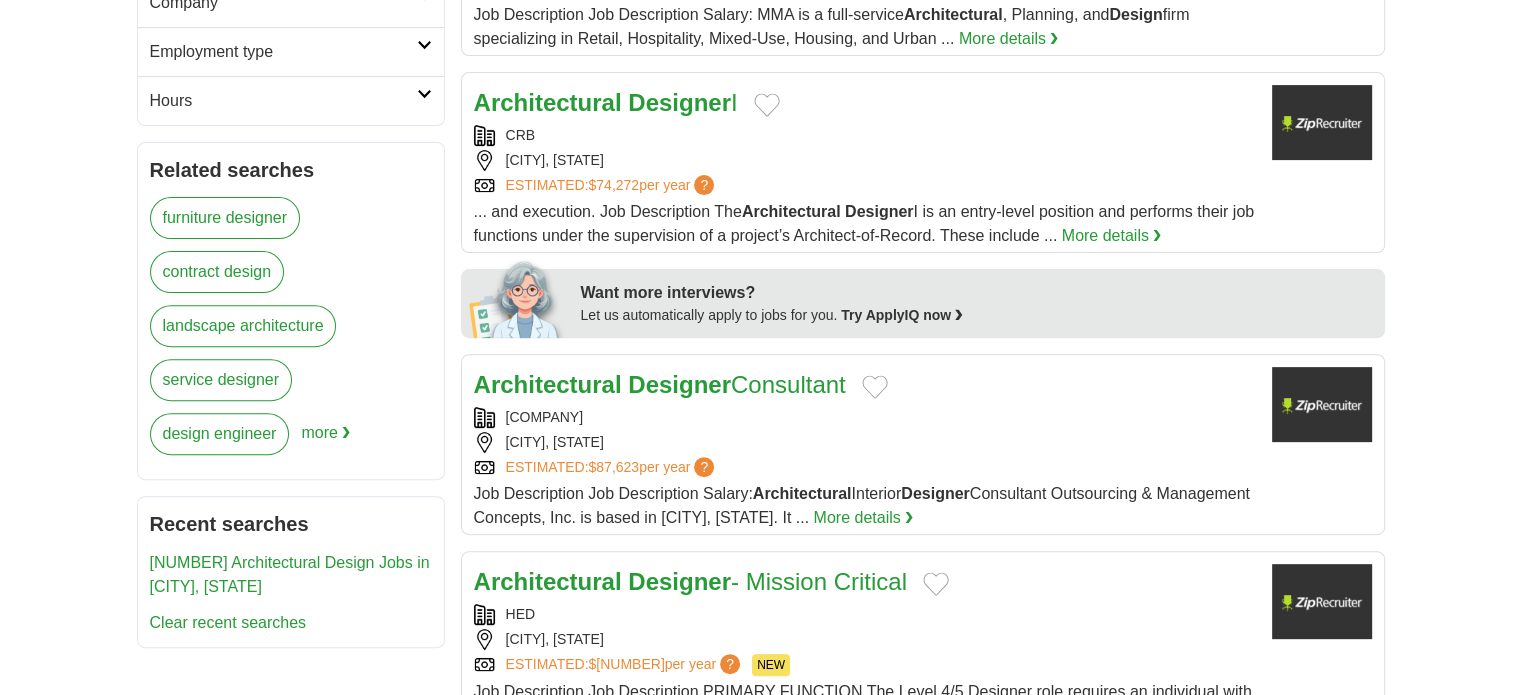 scroll, scrollTop: 700, scrollLeft: 0, axis: vertical 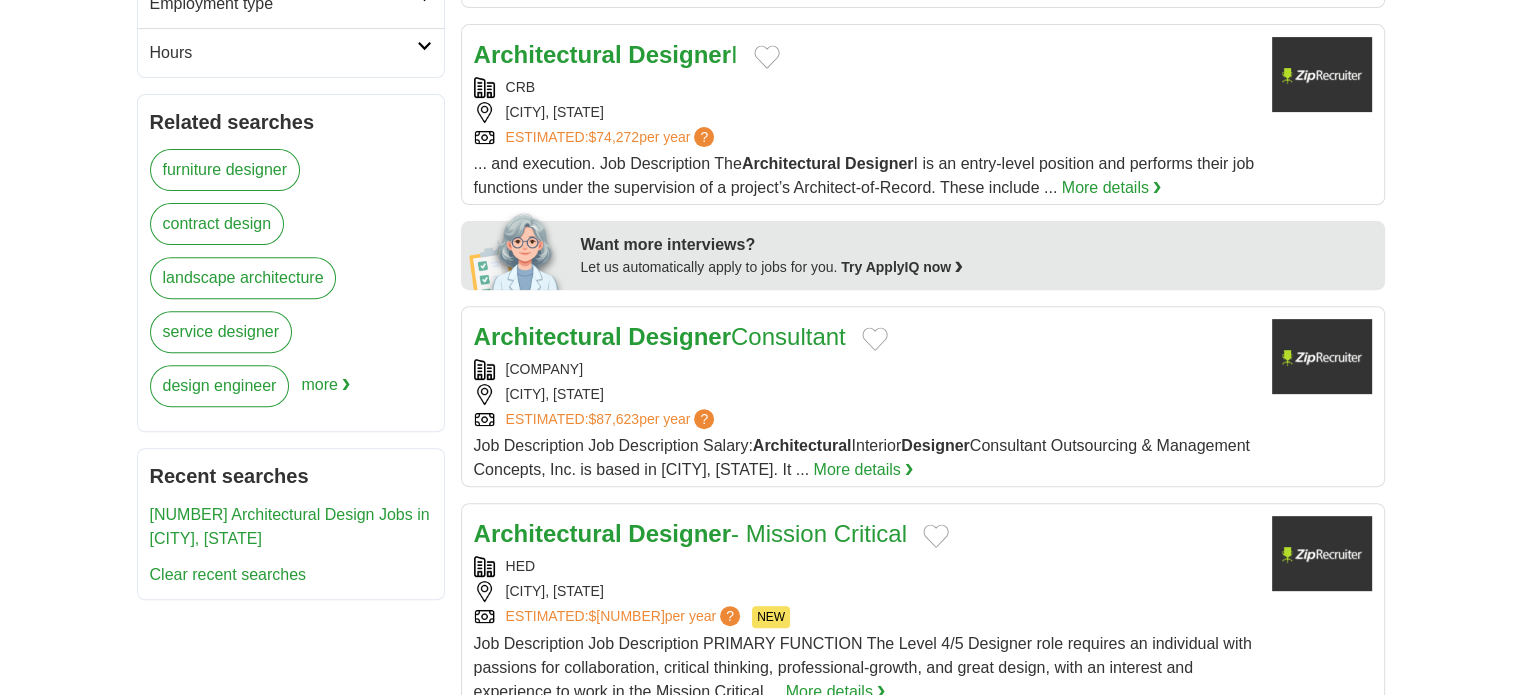 drag, startPoint x: 890, startPoint y: 384, endPoint x: 806, endPoint y: 399, distance: 85.32877 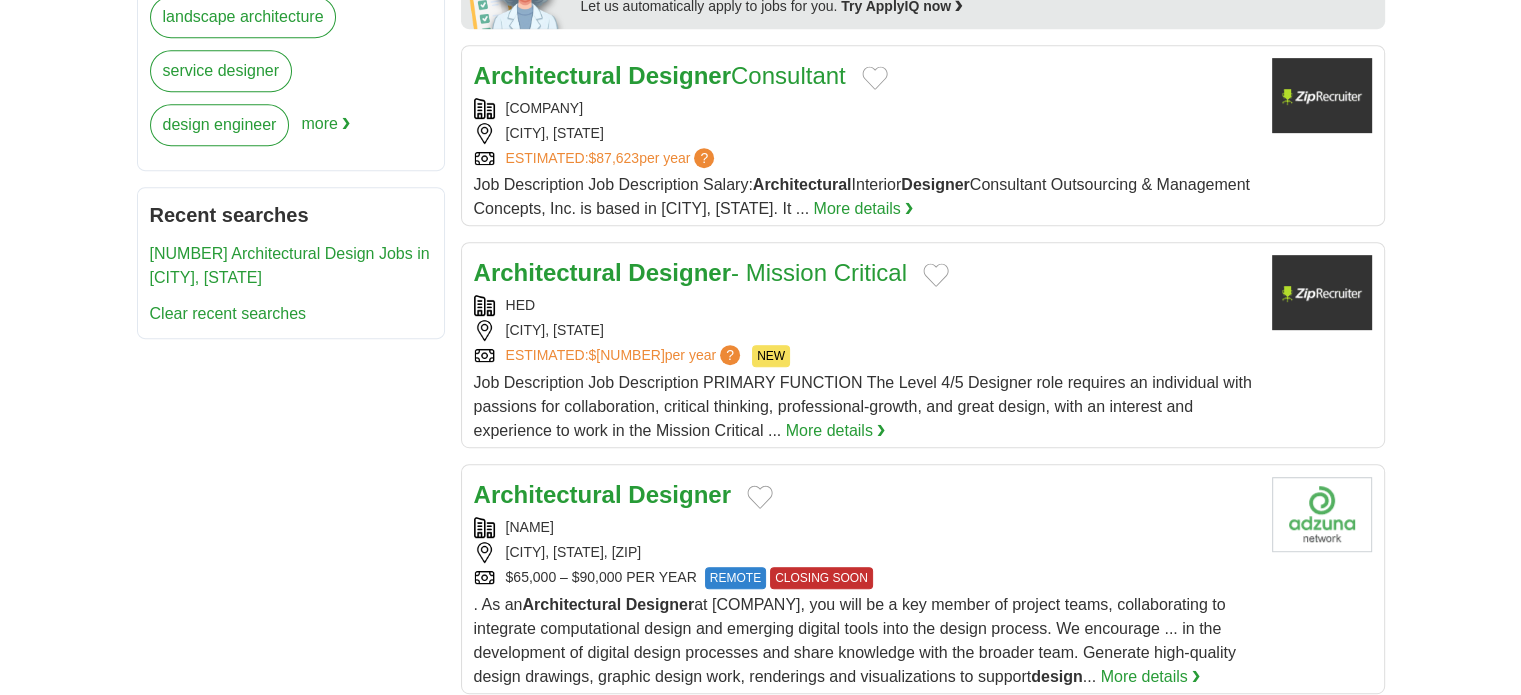 scroll, scrollTop: 1100, scrollLeft: 0, axis: vertical 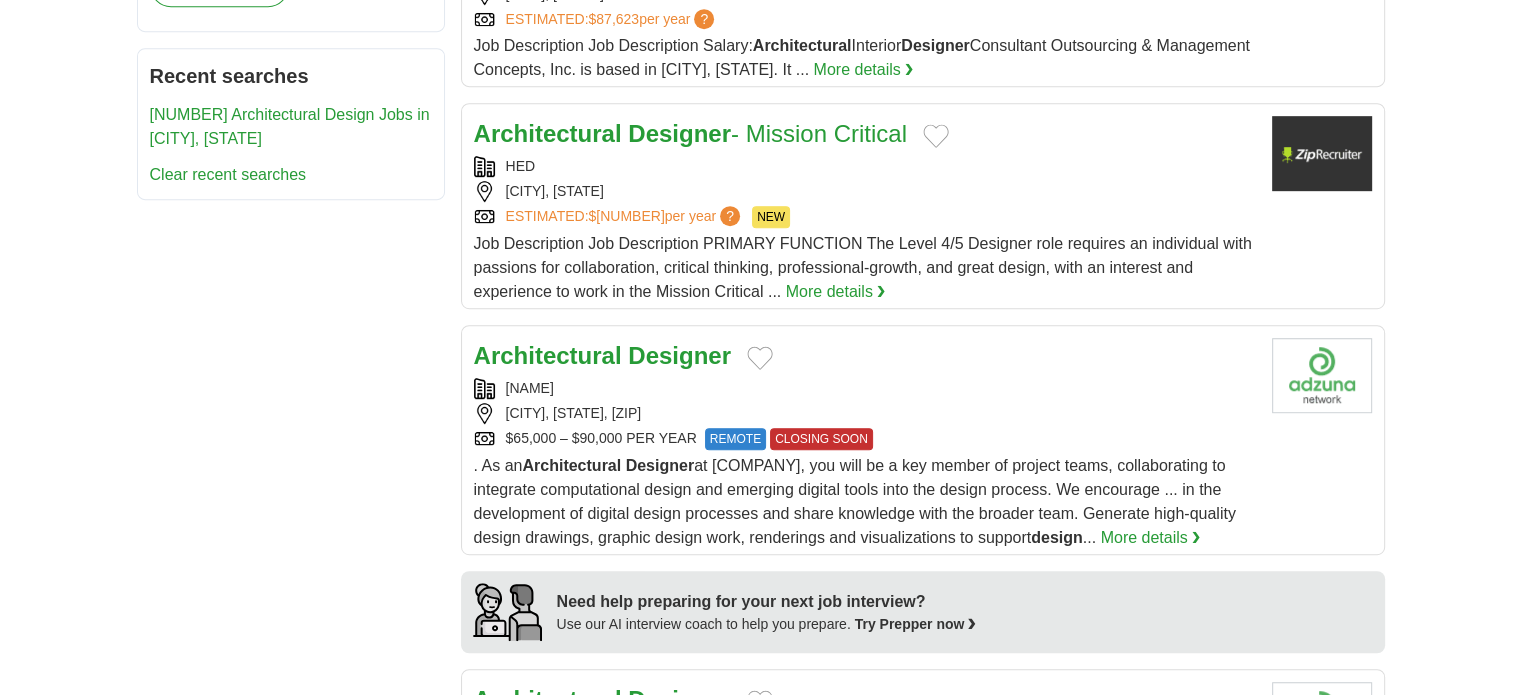 click on "MITHUN" at bounding box center (865, 388) 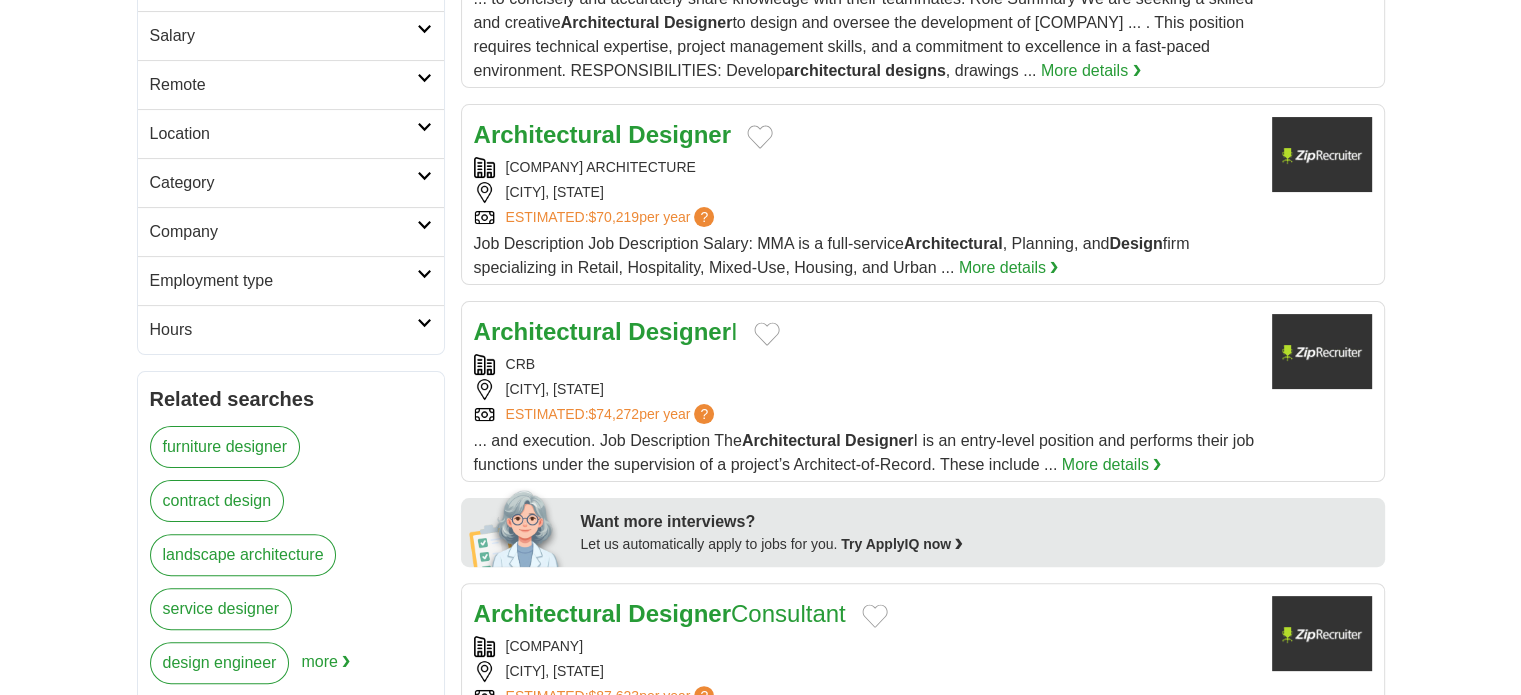 scroll, scrollTop: 100, scrollLeft: 0, axis: vertical 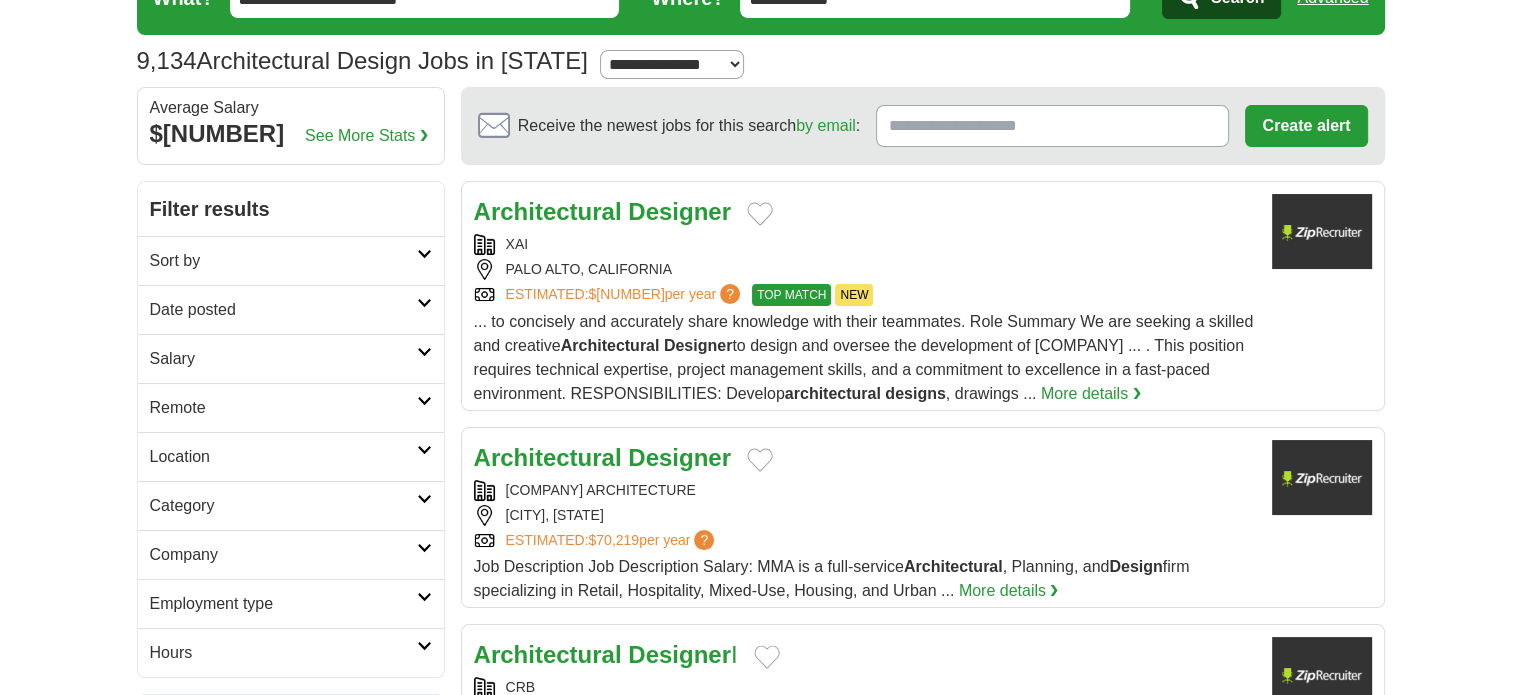 click on "XAI
PALO ALTO, CALIFORNIA
ESTIMATED:
$142,560
per year
?
TOP MATCH NEW" at bounding box center [865, 270] 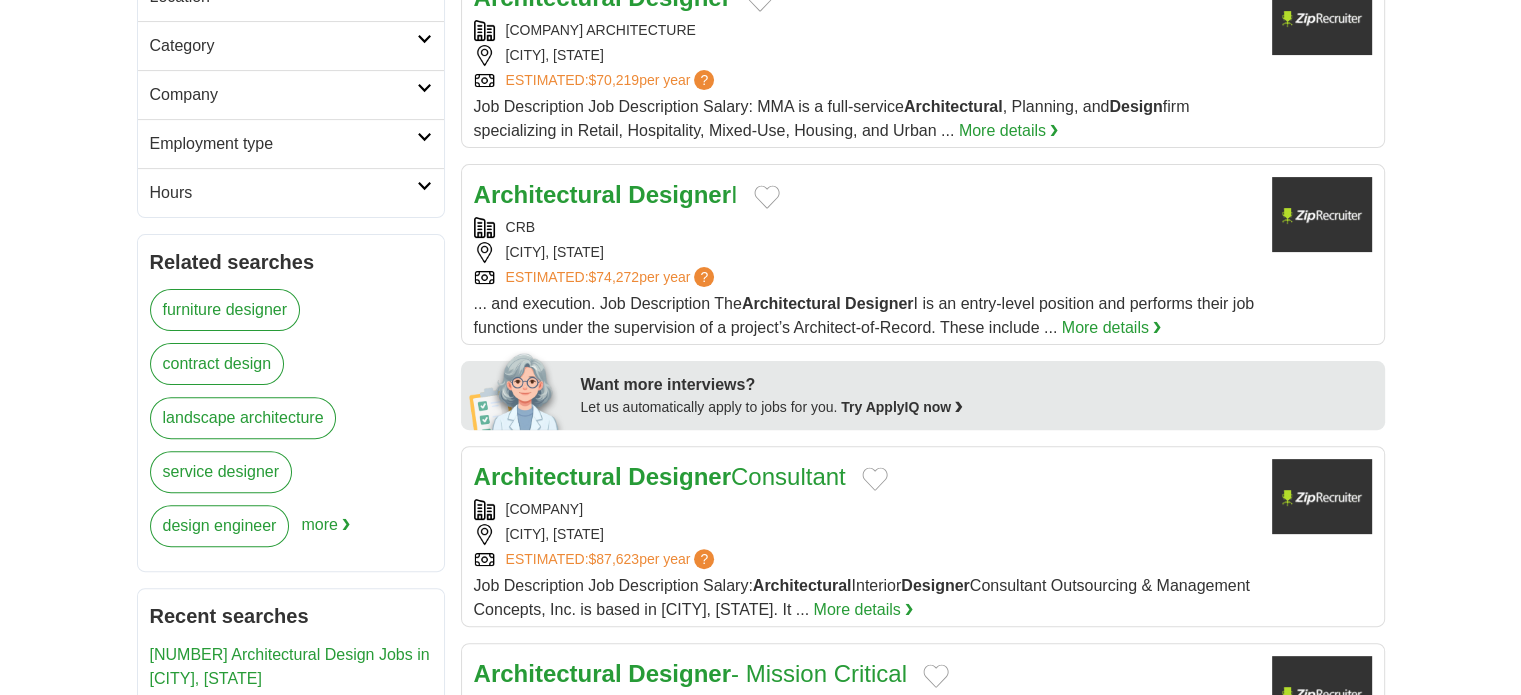 scroll, scrollTop: 600, scrollLeft: 0, axis: vertical 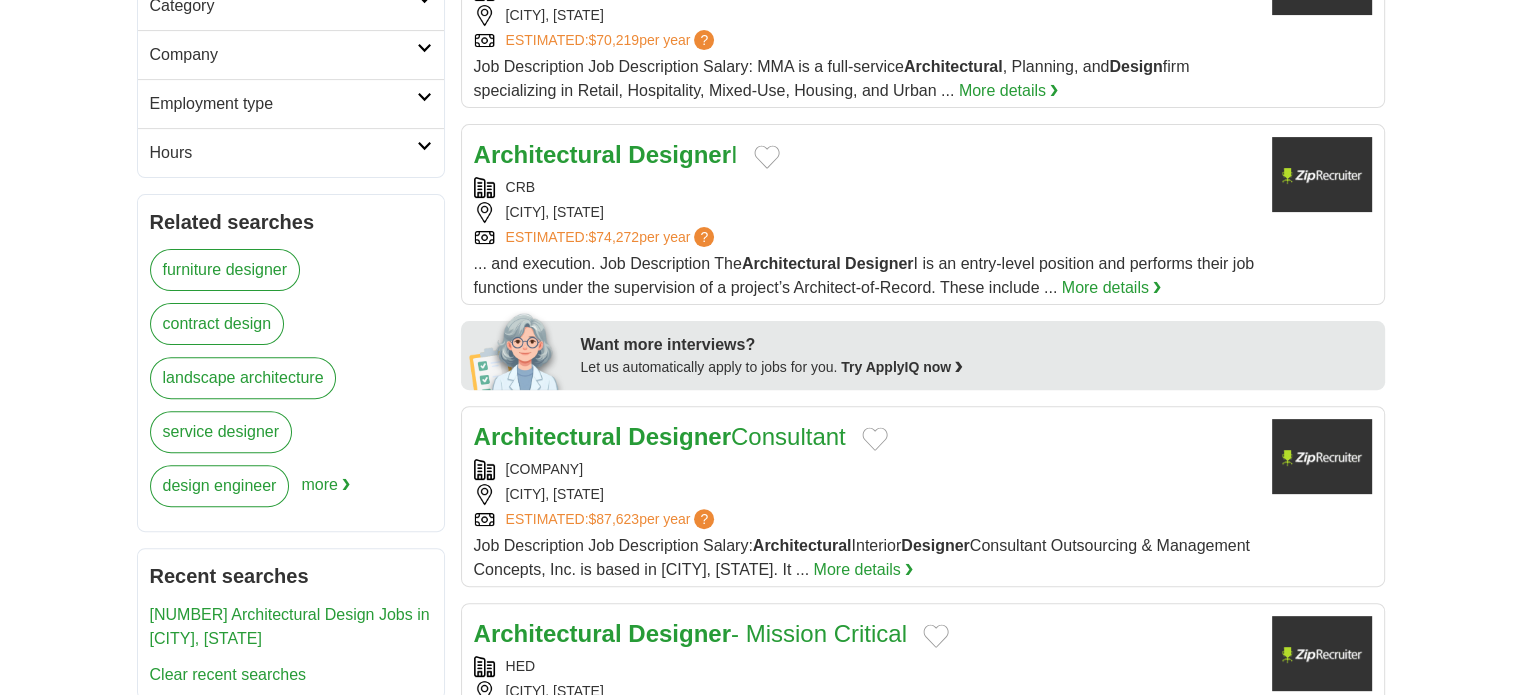 click on "ESTIMATED:
$74,272
per year
?" at bounding box center [865, 237] 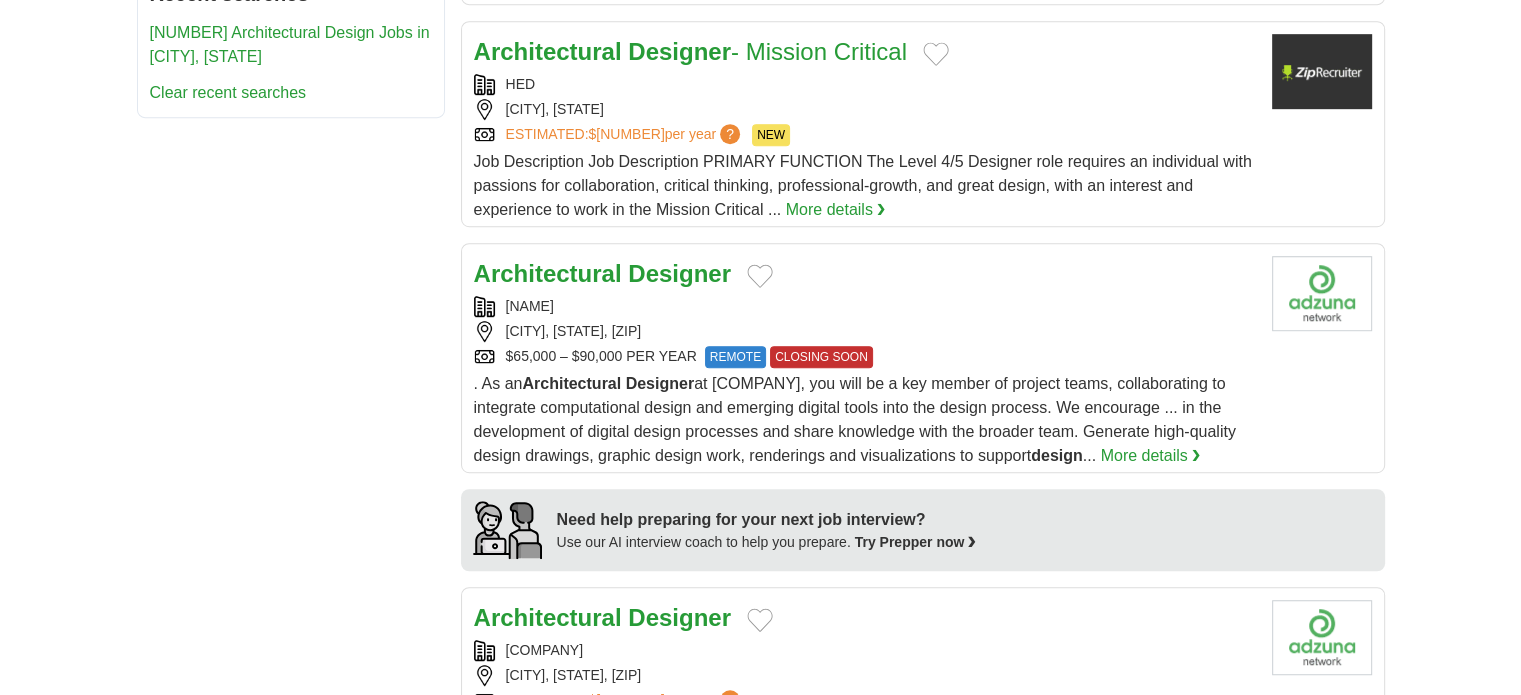 scroll, scrollTop: 1200, scrollLeft: 0, axis: vertical 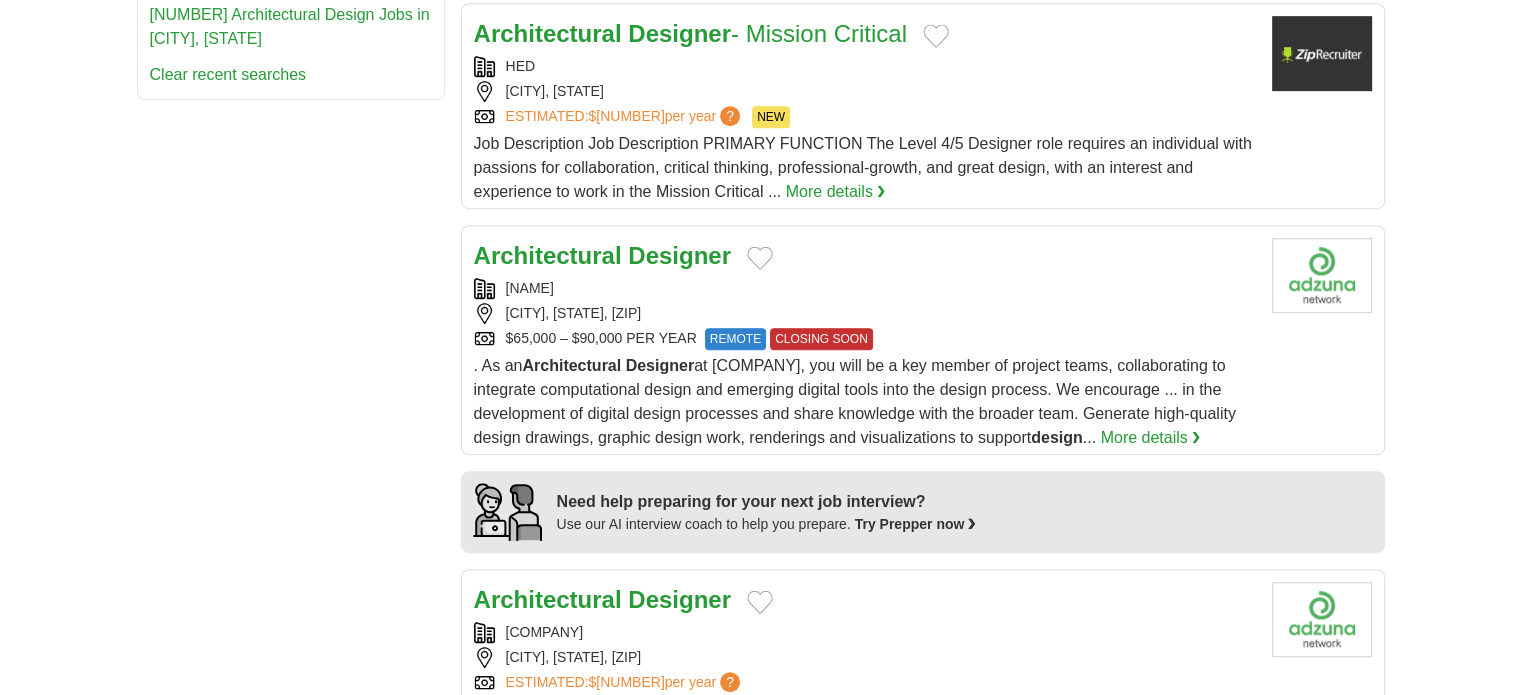 click on "MITHUN
LOS ANGELES, CALIFORNIA, 90012-2822
$65,000 – $90,000 PER YEAR
REMOTE CLOSING SOON" at bounding box center [865, 314] 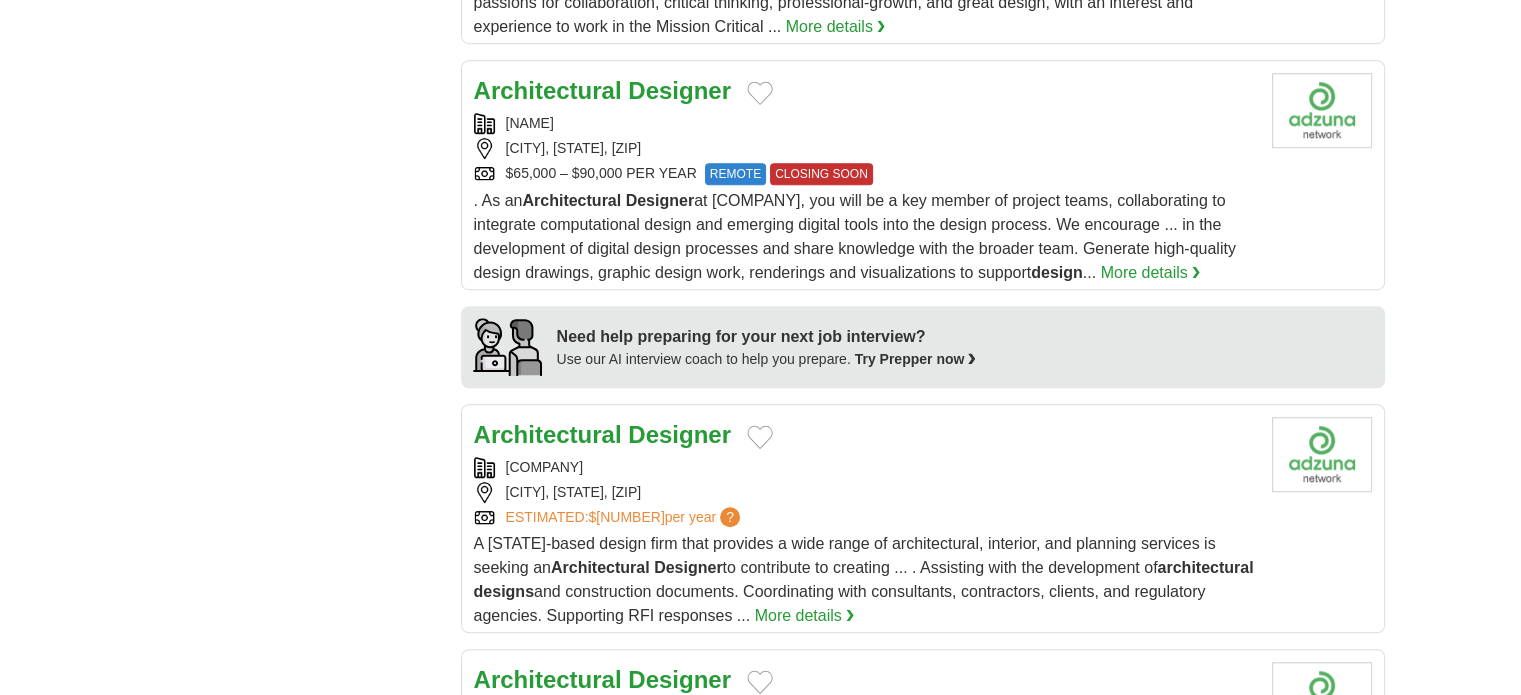 scroll, scrollTop: 1400, scrollLeft: 0, axis: vertical 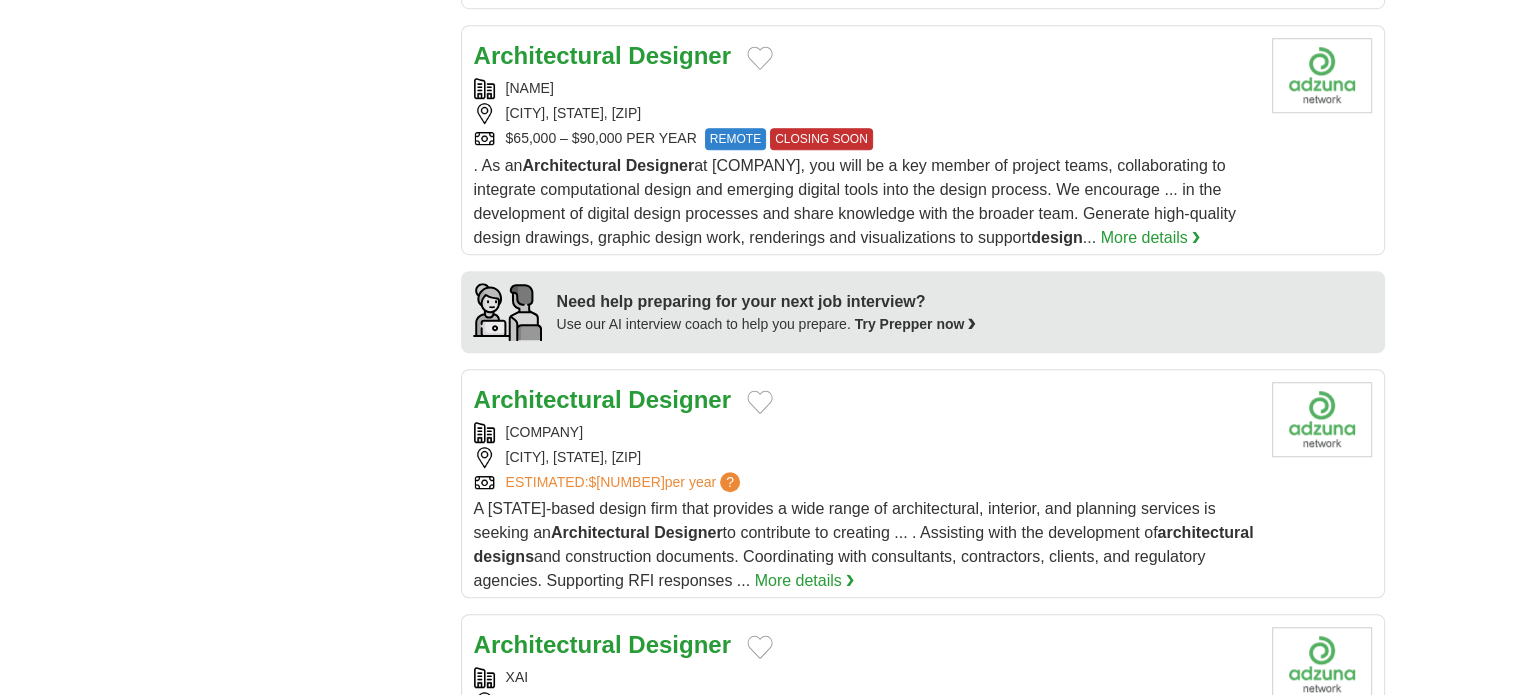 click on "BLUEPRINT HIRES
DAVIS, CALIFORNIA, 95616
ESTIMATED:
$68,378
per year
?" at bounding box center [865, 457] 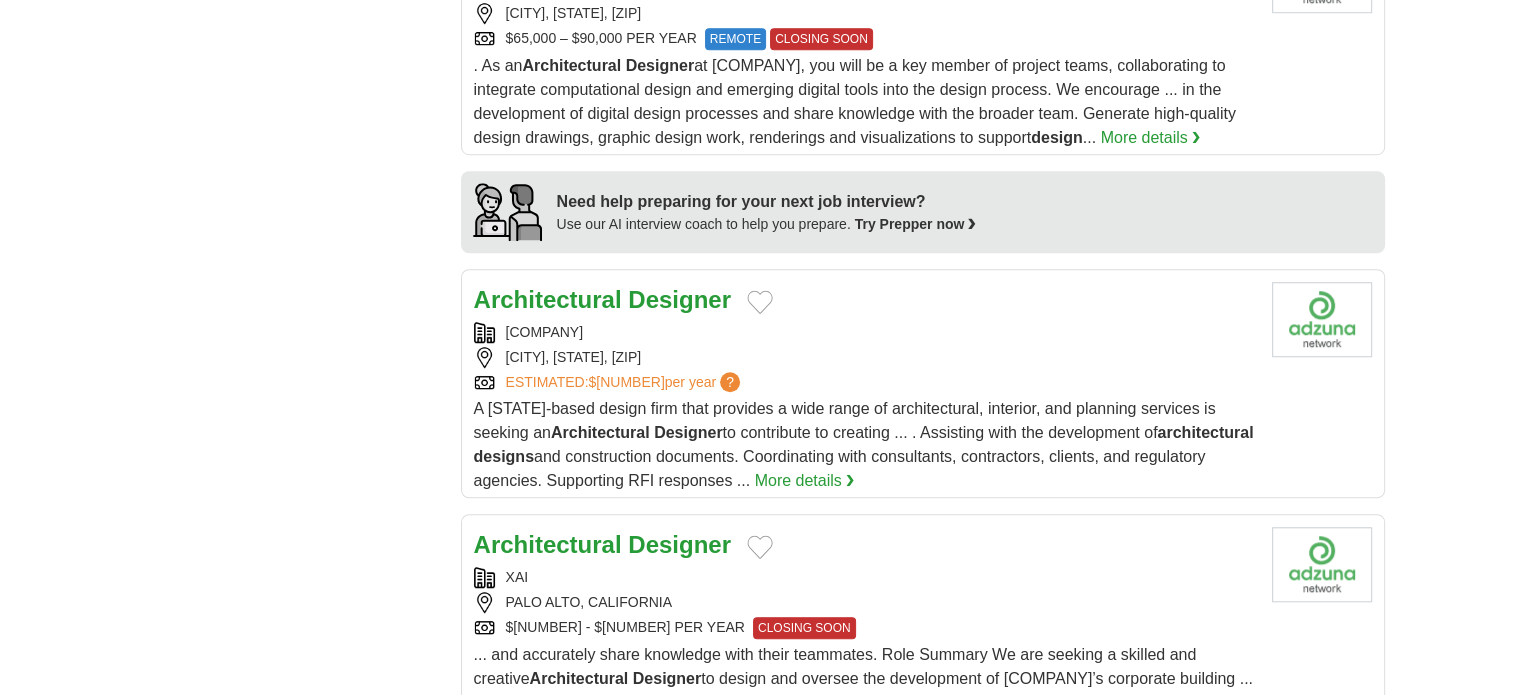 scroll, scrollTop: 1600, scrollLeft: 0, axis: vertical 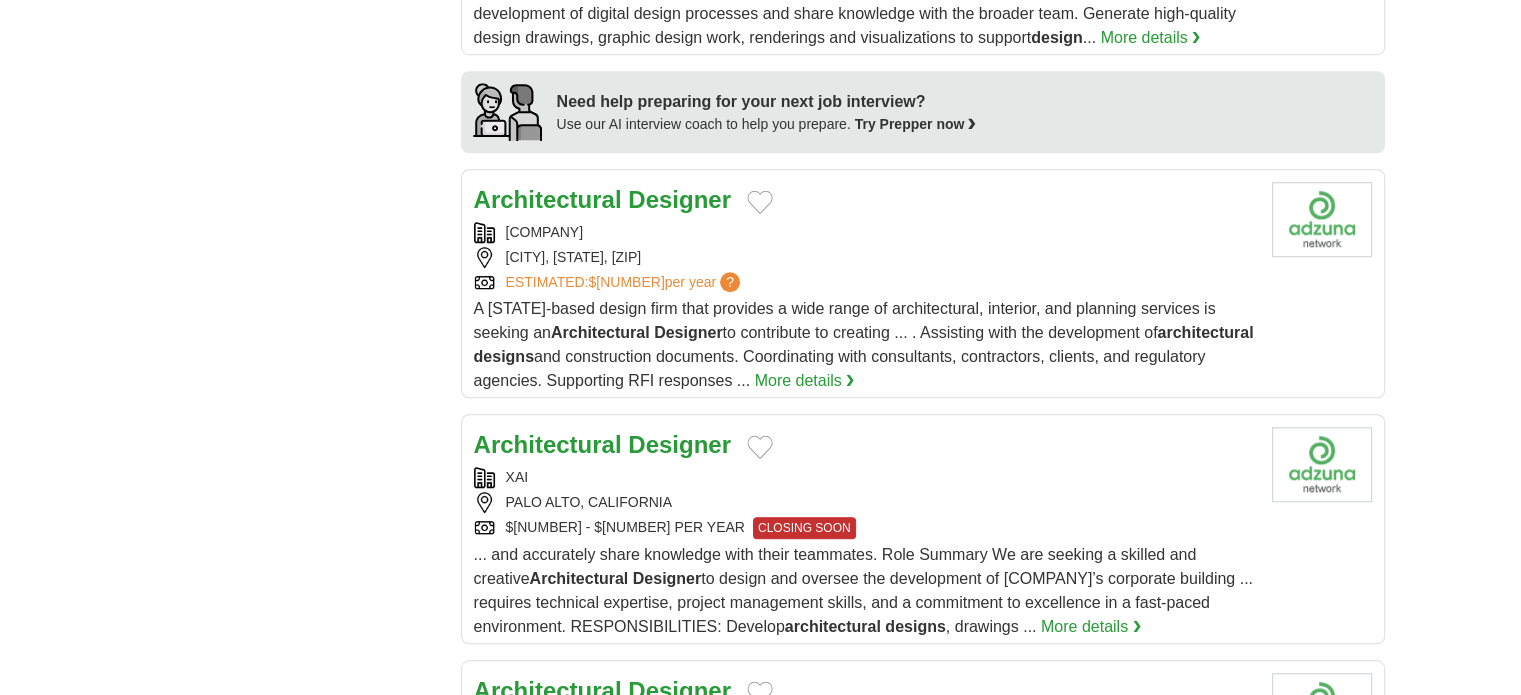 click on "DAVIS, CALIFORNIA, 95616" at bounding box center (865, 257) 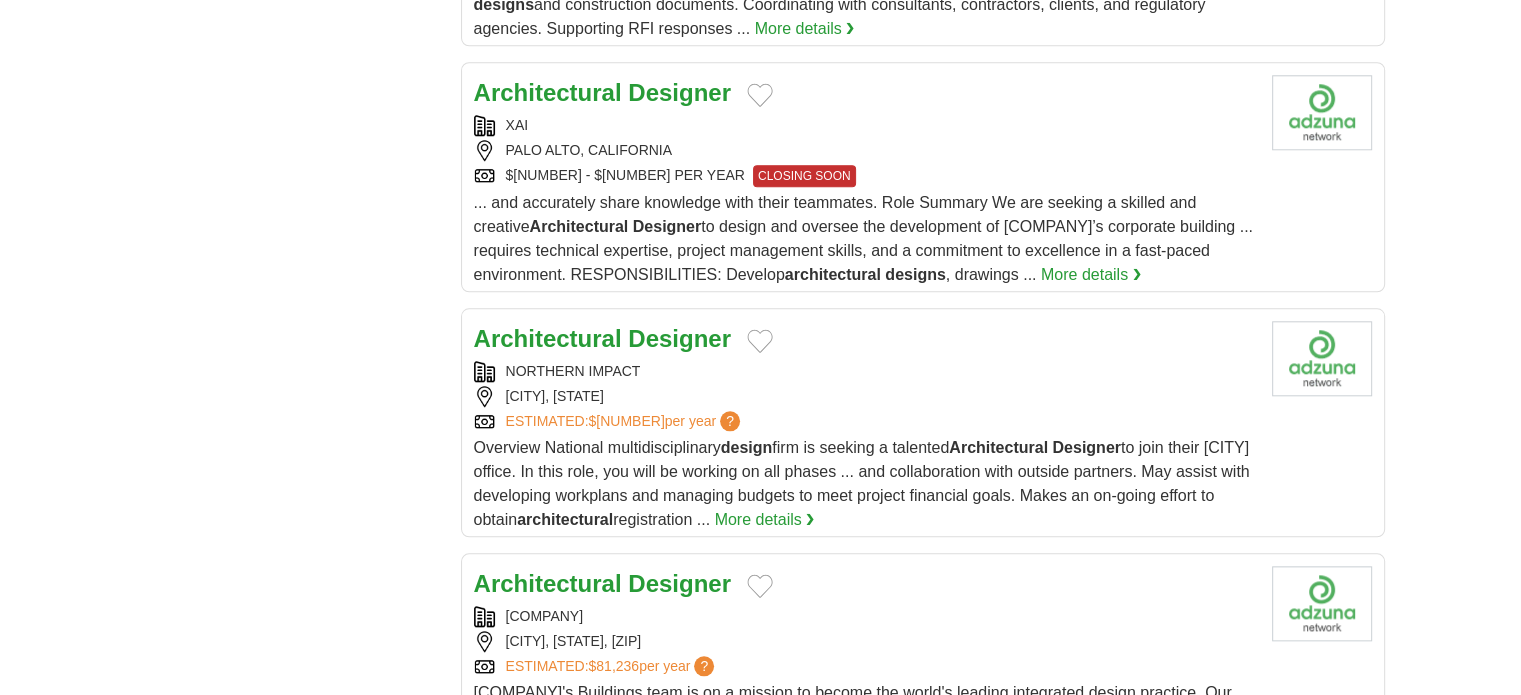 scroll, scrollTop: 2000, scrollLeft: 0, axis: vertical 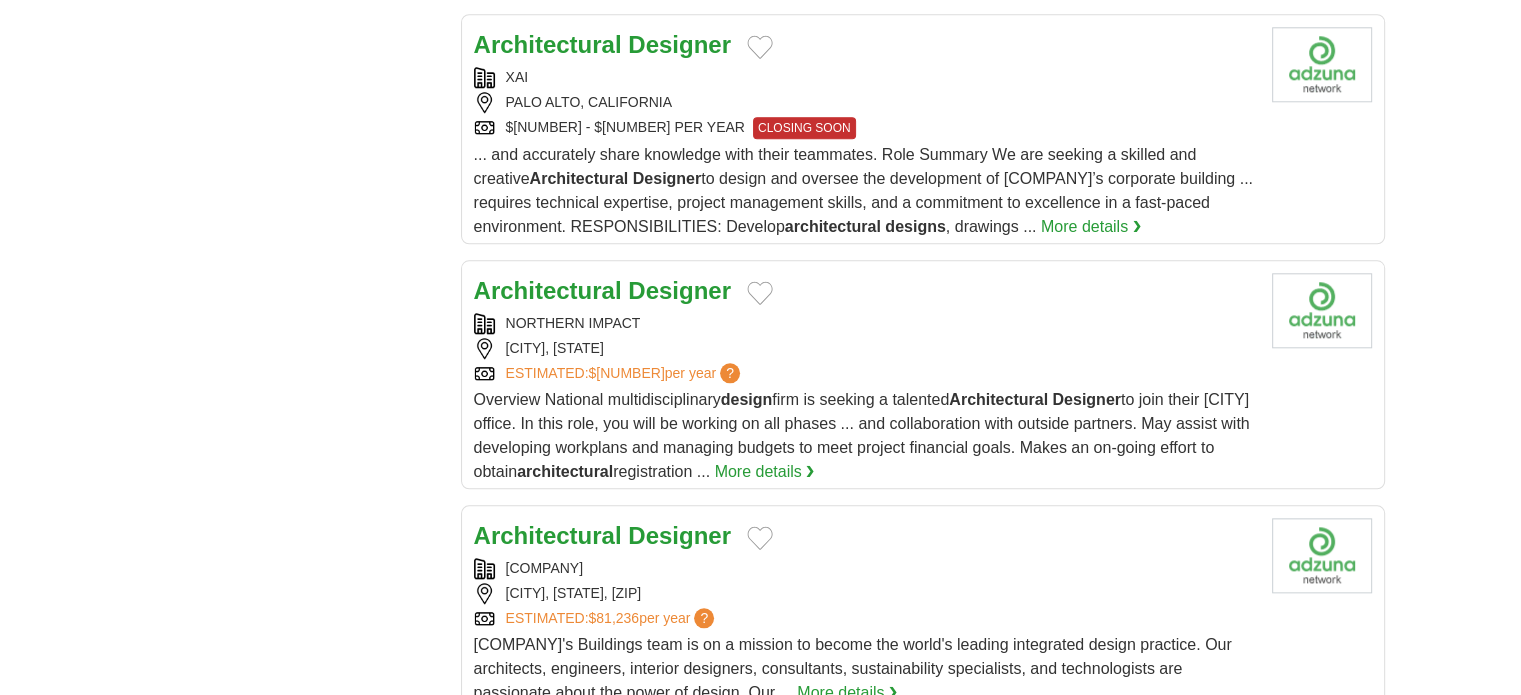 click on "NORTHERN IMPACT" at bounding box center (865, 323) 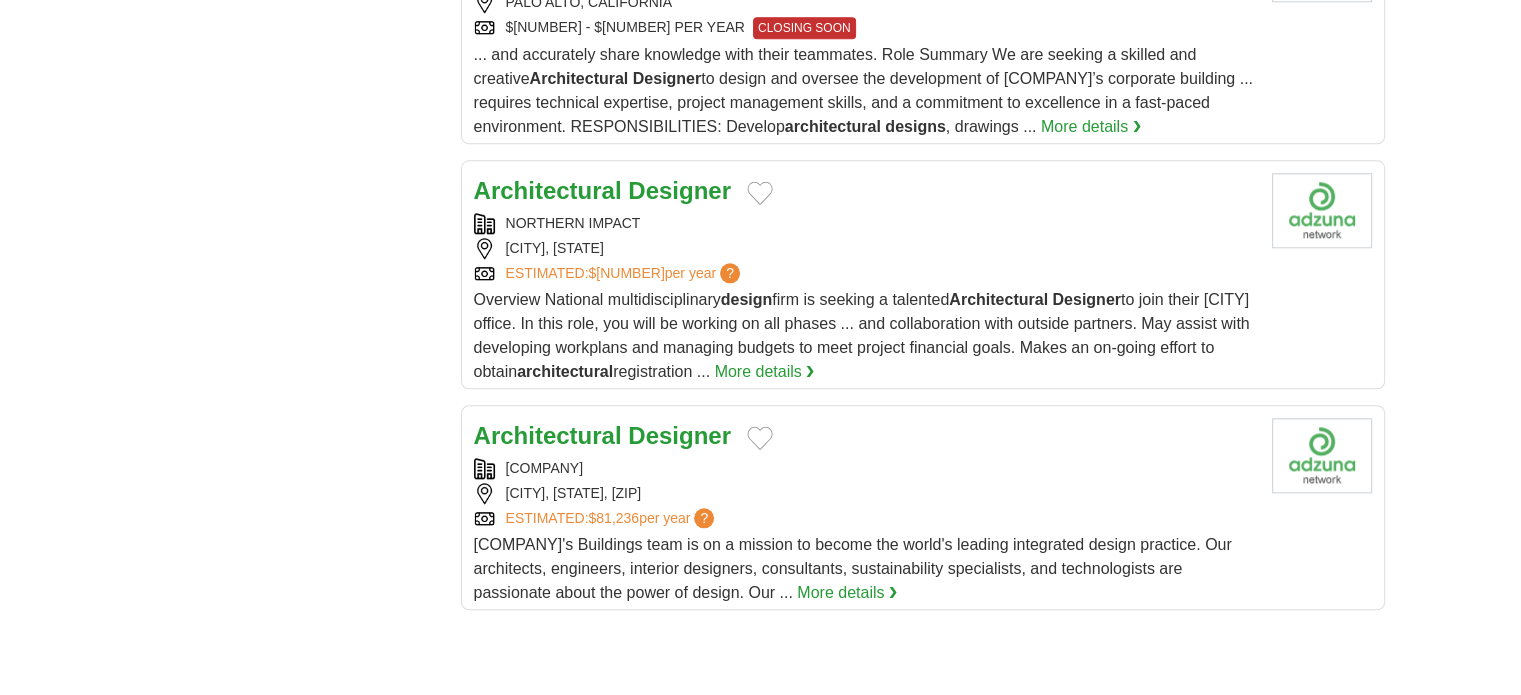 scroll, scrollTop: 2200, scrollLeft: 0, axis: vertical 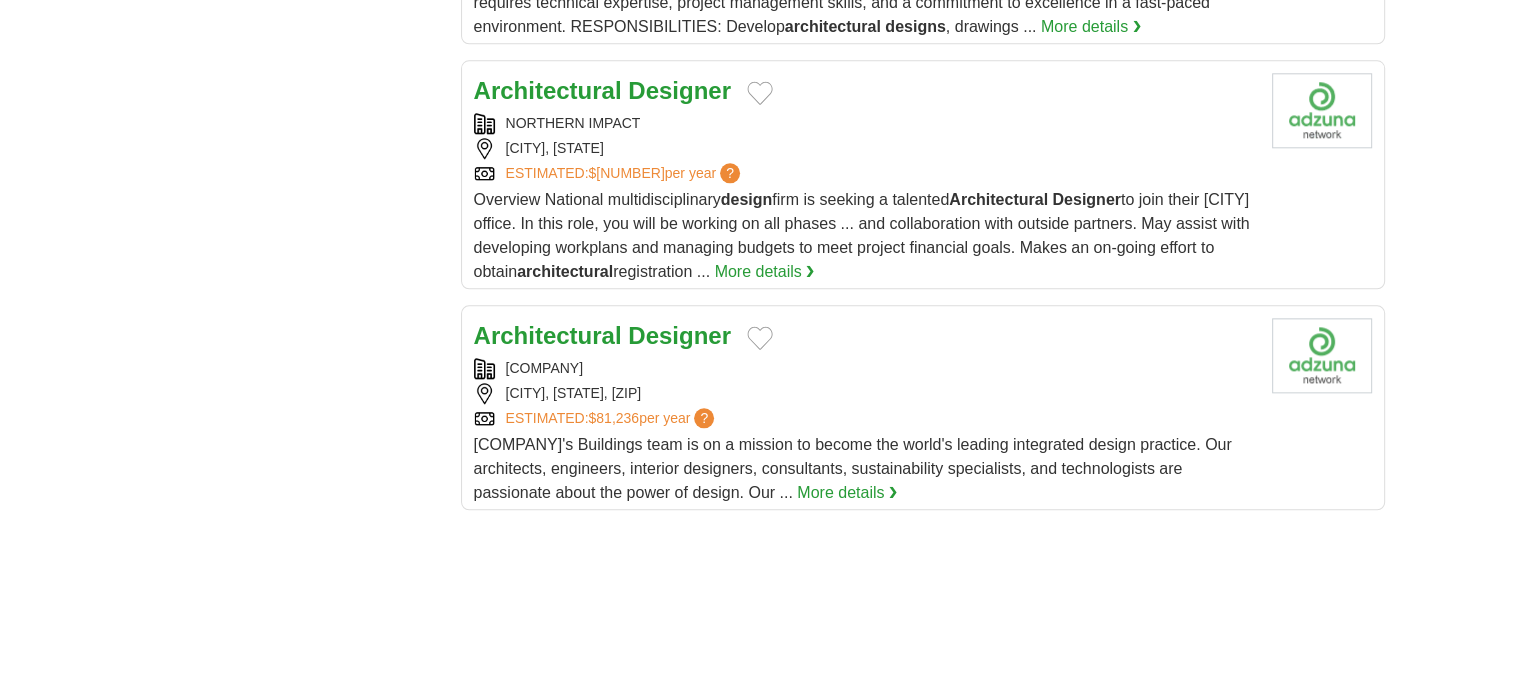 click on "[CITY], [STATE], [POSTAL_CODE]" at bounding box center [865, 393] 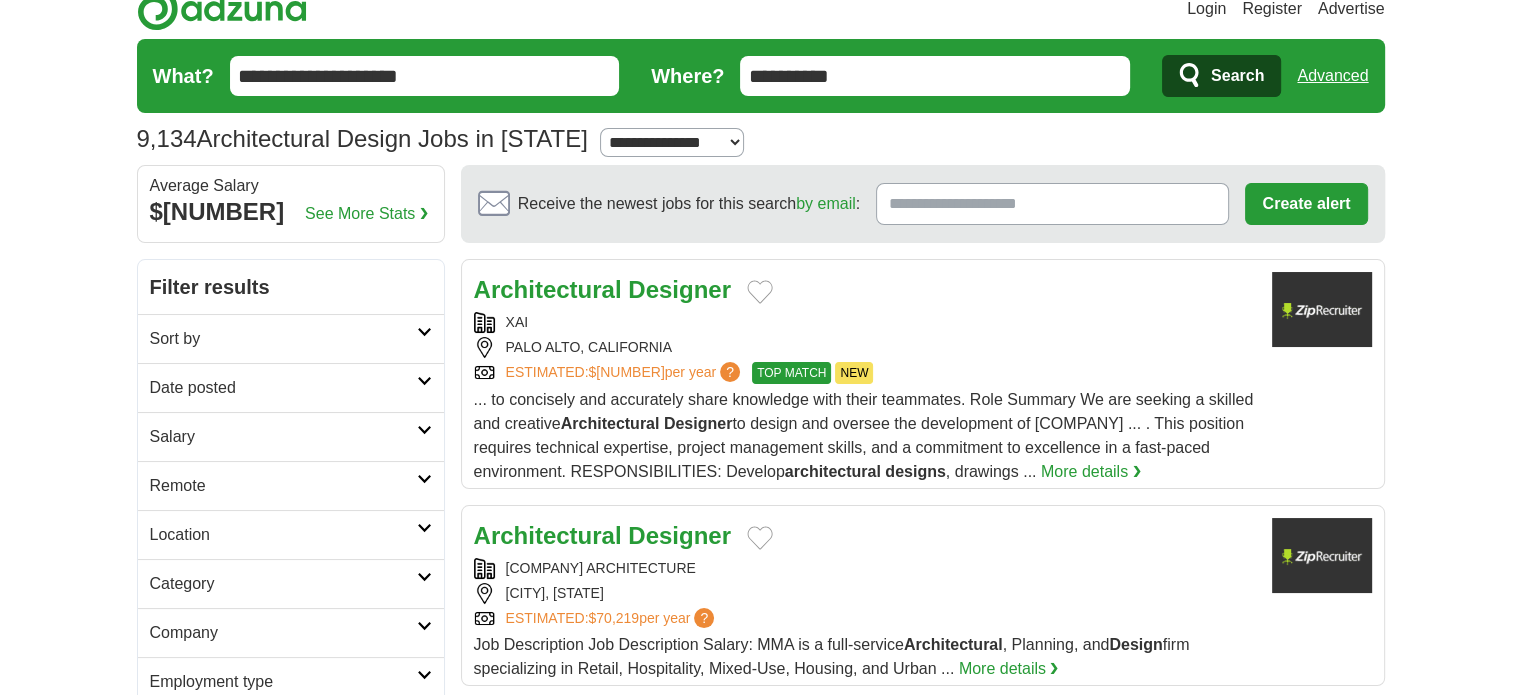 scroll, scrollTop: 0, scrollLeft: 0, axis: both 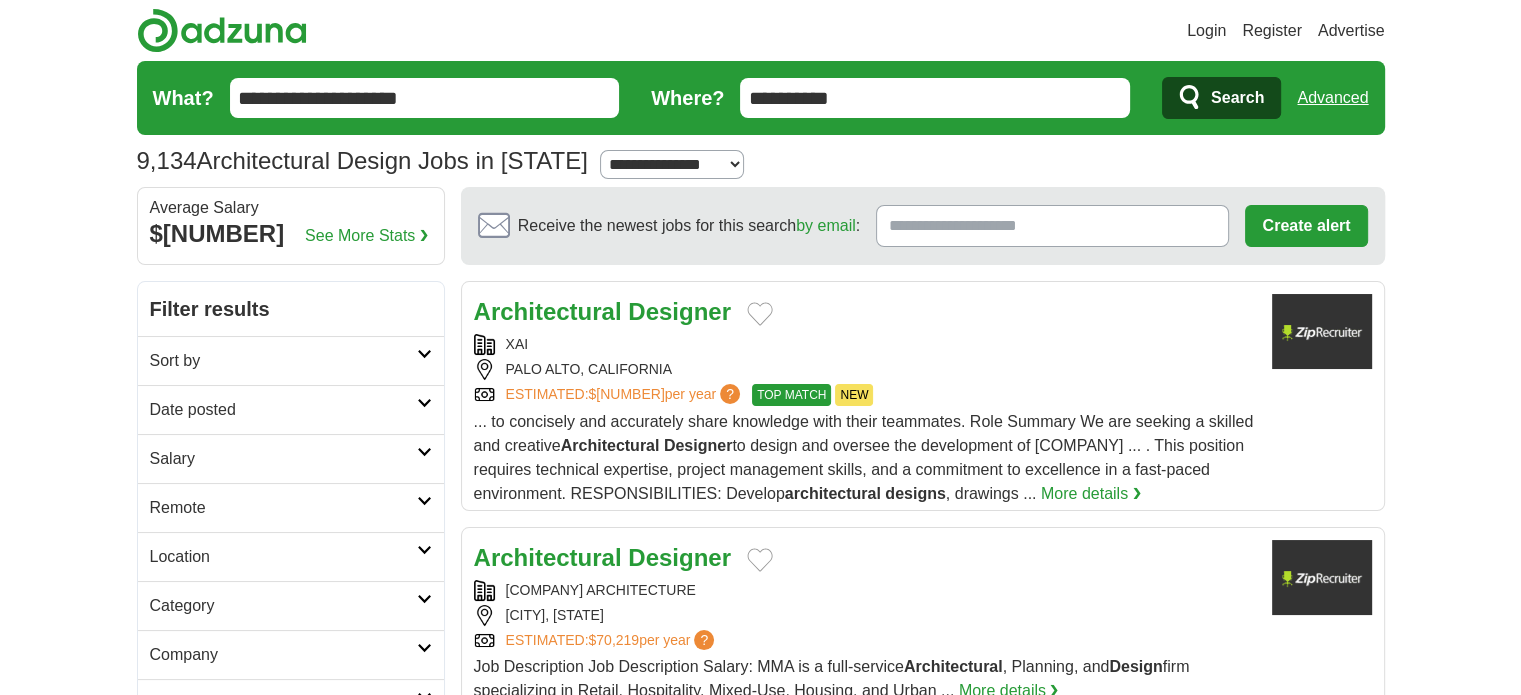 drag, startPoint x: 869, startPoint y: 96, endPoint x: 664, endPoint y: 99, distance: 205.02196 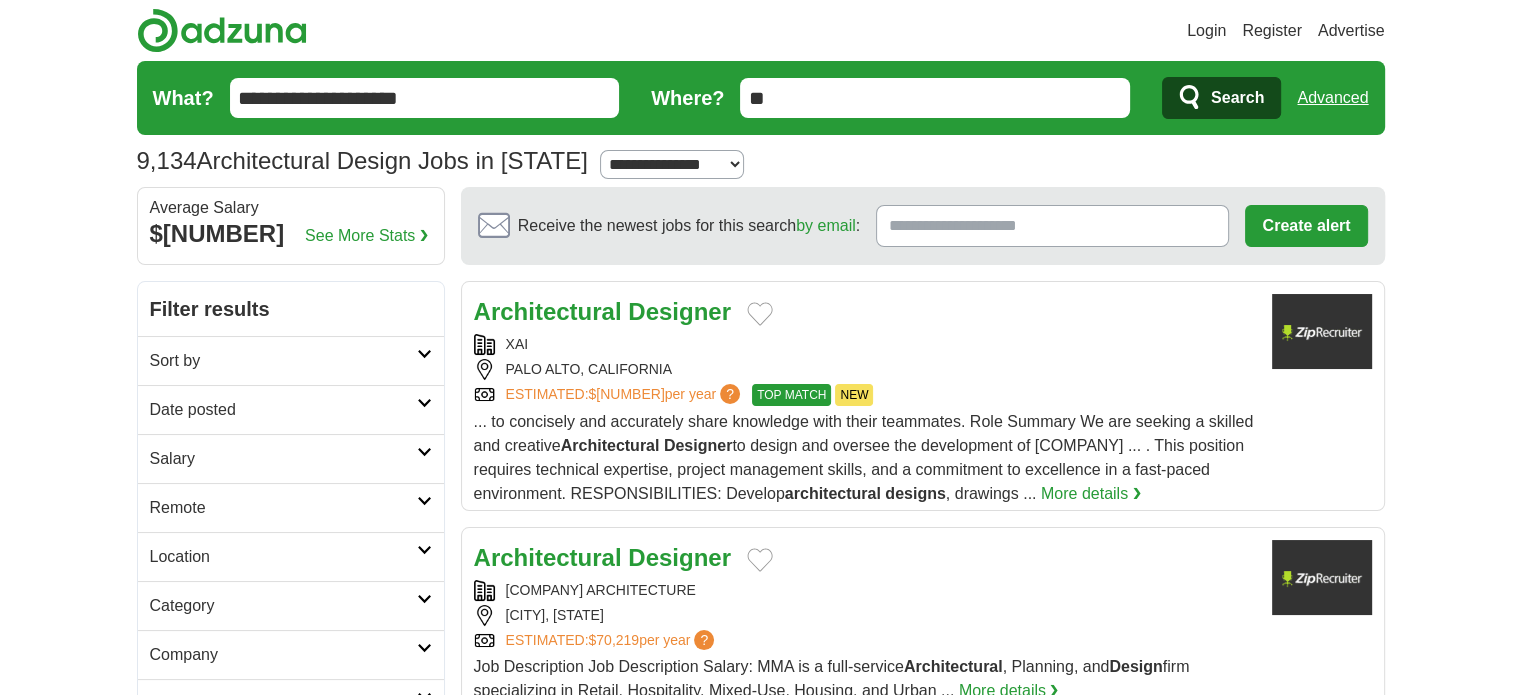 type on "**" 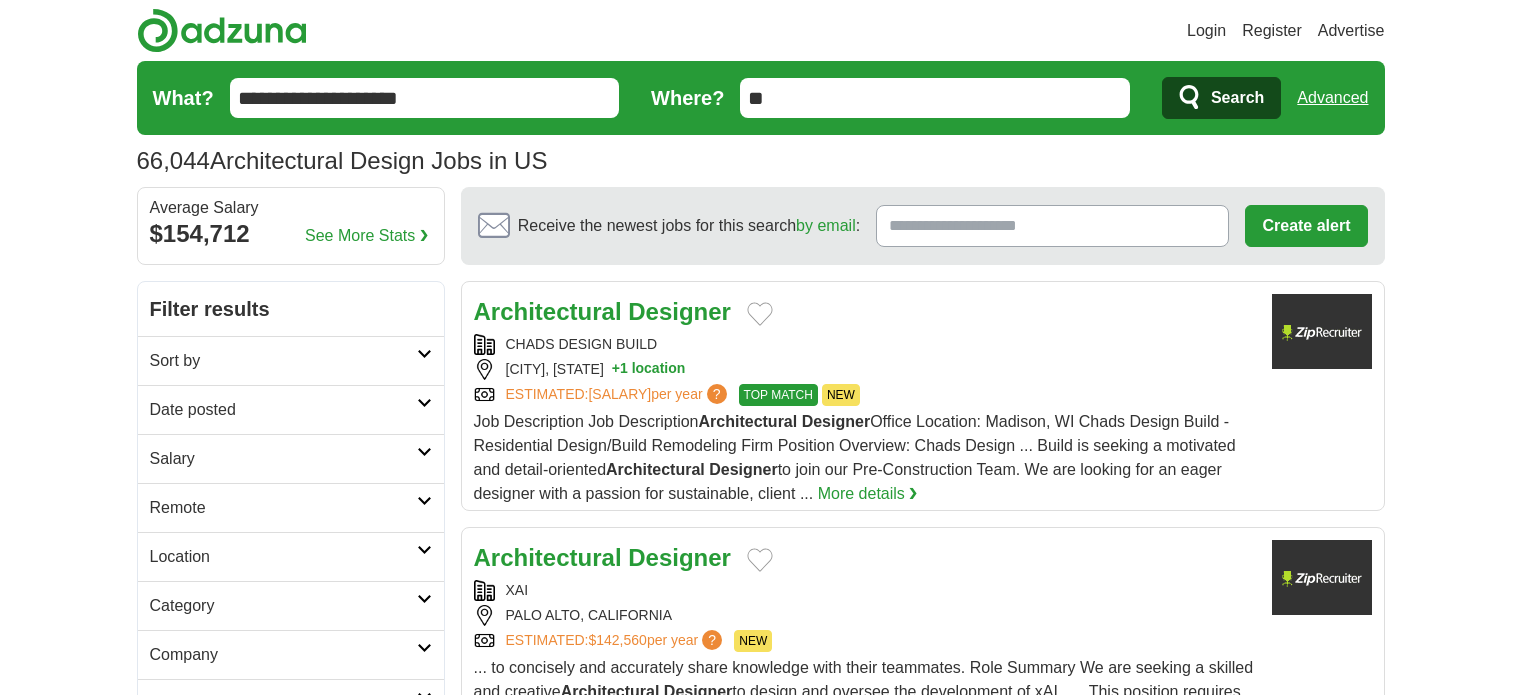 scroll, scrollTop: 0, scrollLeft: 0, axis: both 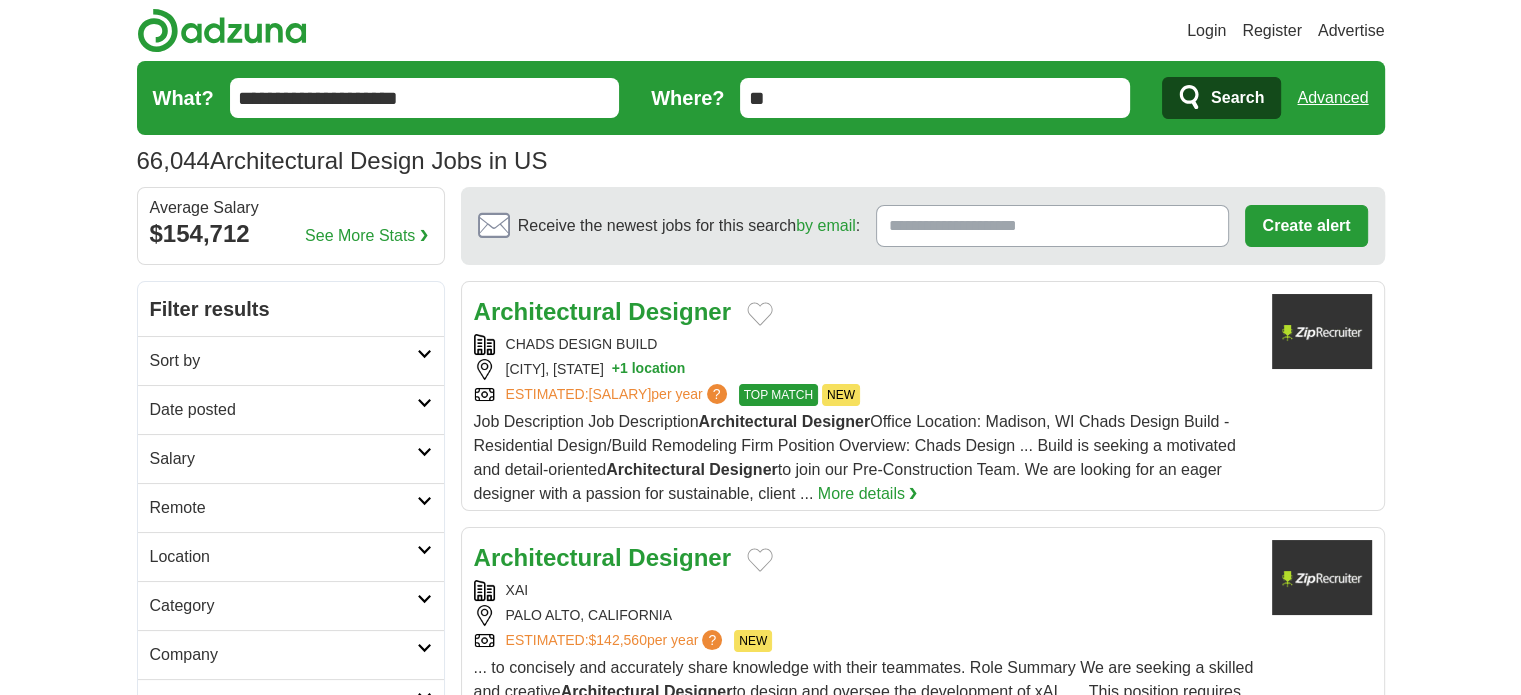 click on "CHADS DESIGN BUILD
VERONA, WISCONSIN
+ 1
location
ESTIMATED:
$76,195
per year
?
TOP MATCH NEW" at bounding box center (865, 370) 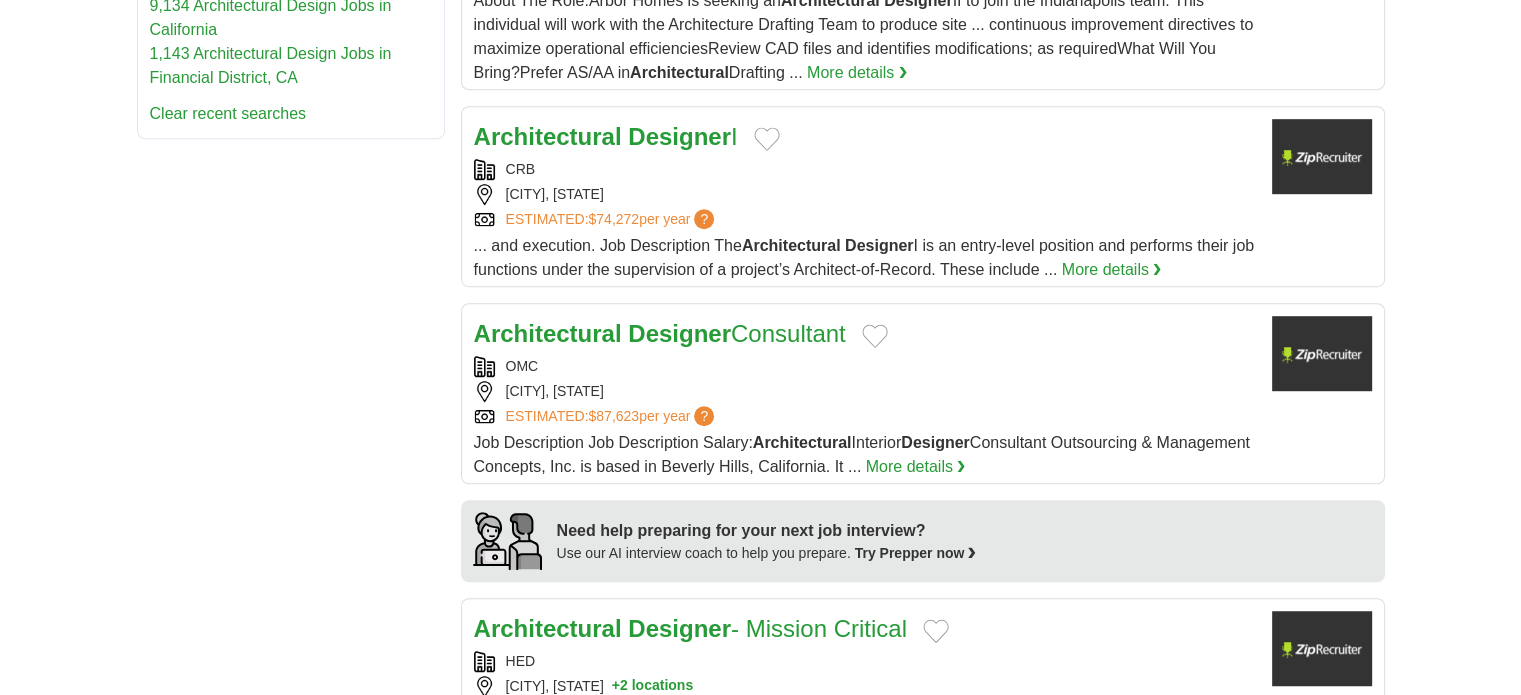 scroll, scrollTop: 1200, scrollLeft: 0, axis: vertical 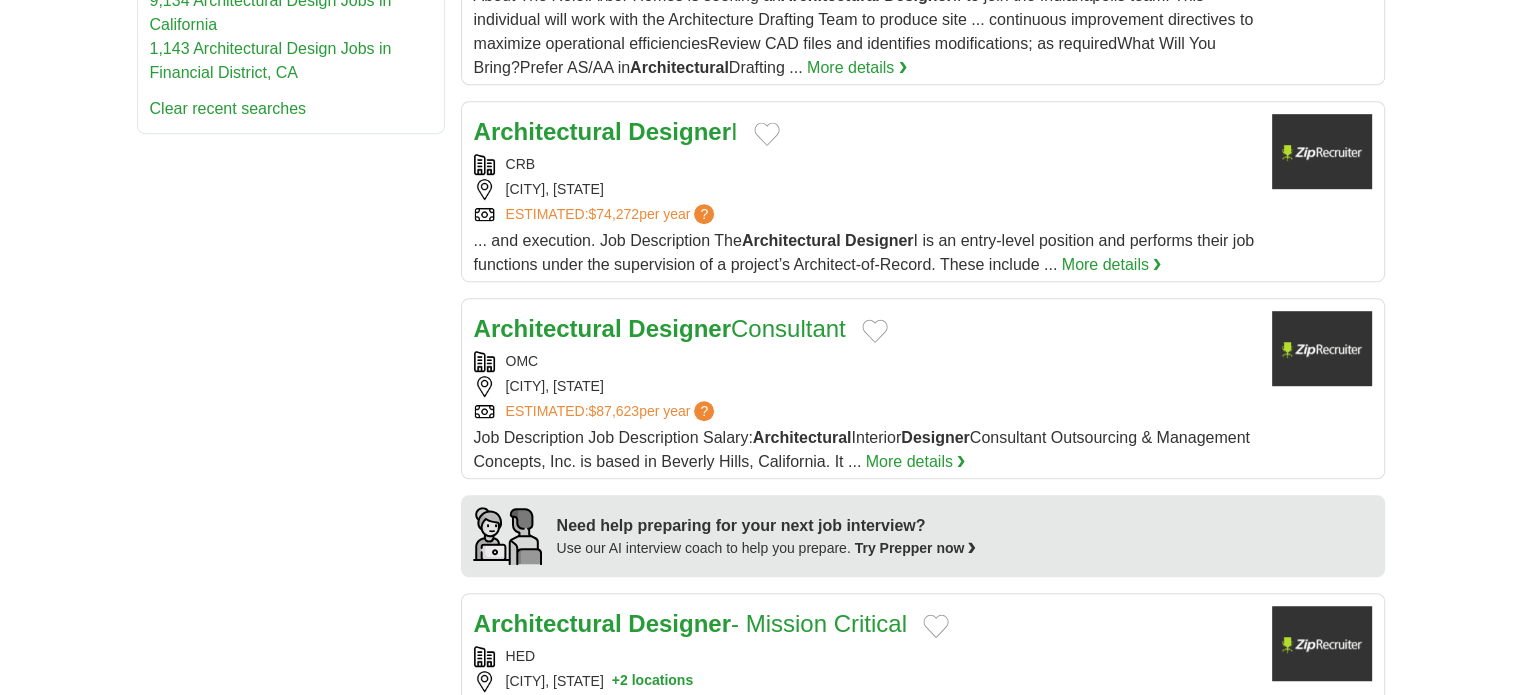 click on "BEVERLY HILLS, CALIFORNIA" at bounding box center [865, 386] 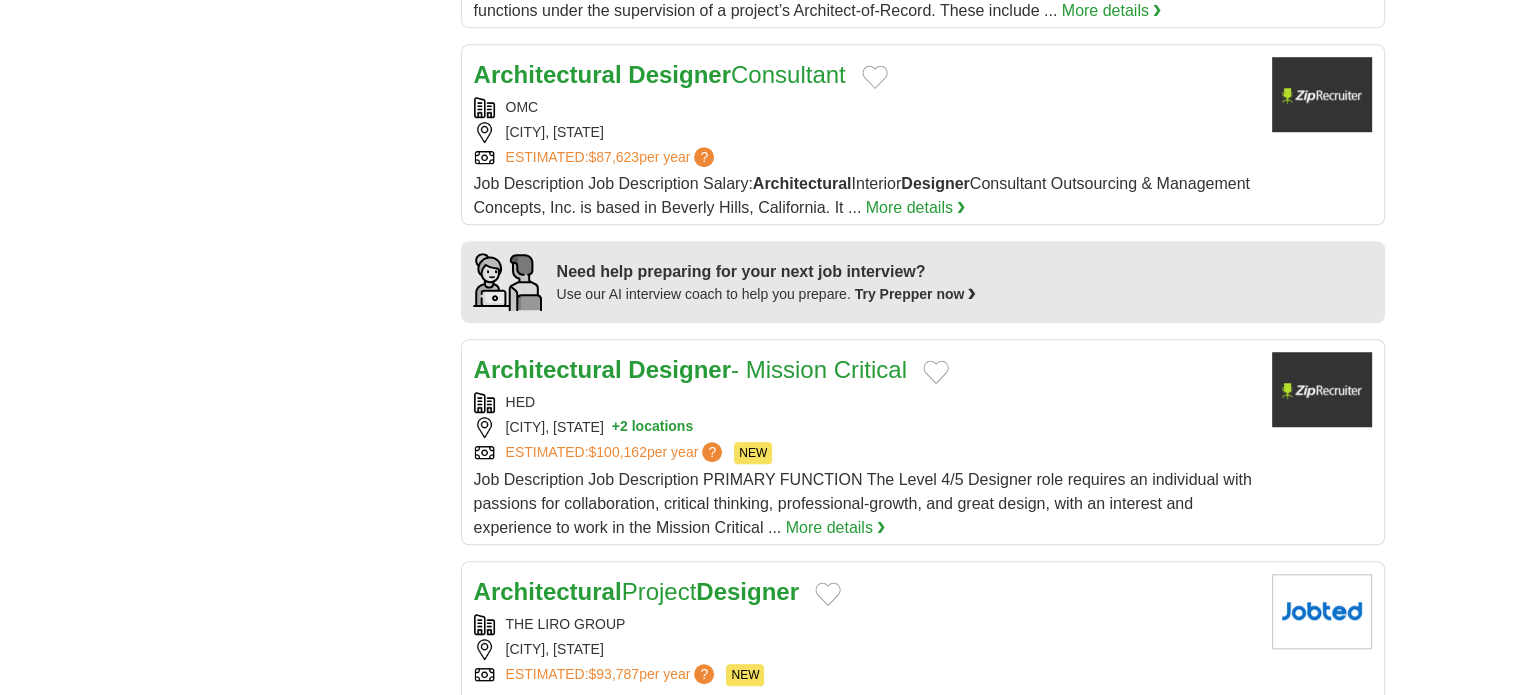 scroll, scrollTop: 1500, scrollLeft: 0, axis: vertical 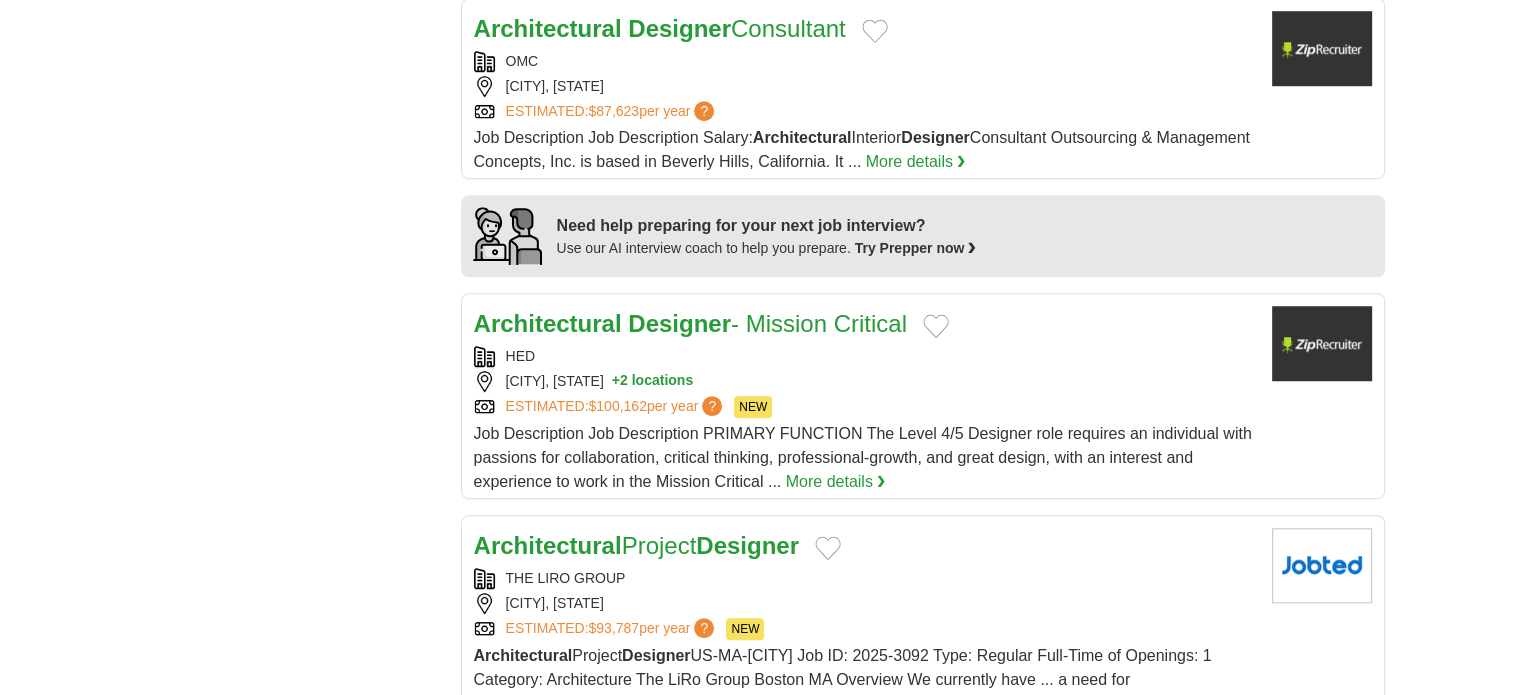 click on "SACRAMENTO, CALIFORNIA
+ 2
locations" at bounding box center (865, 381) 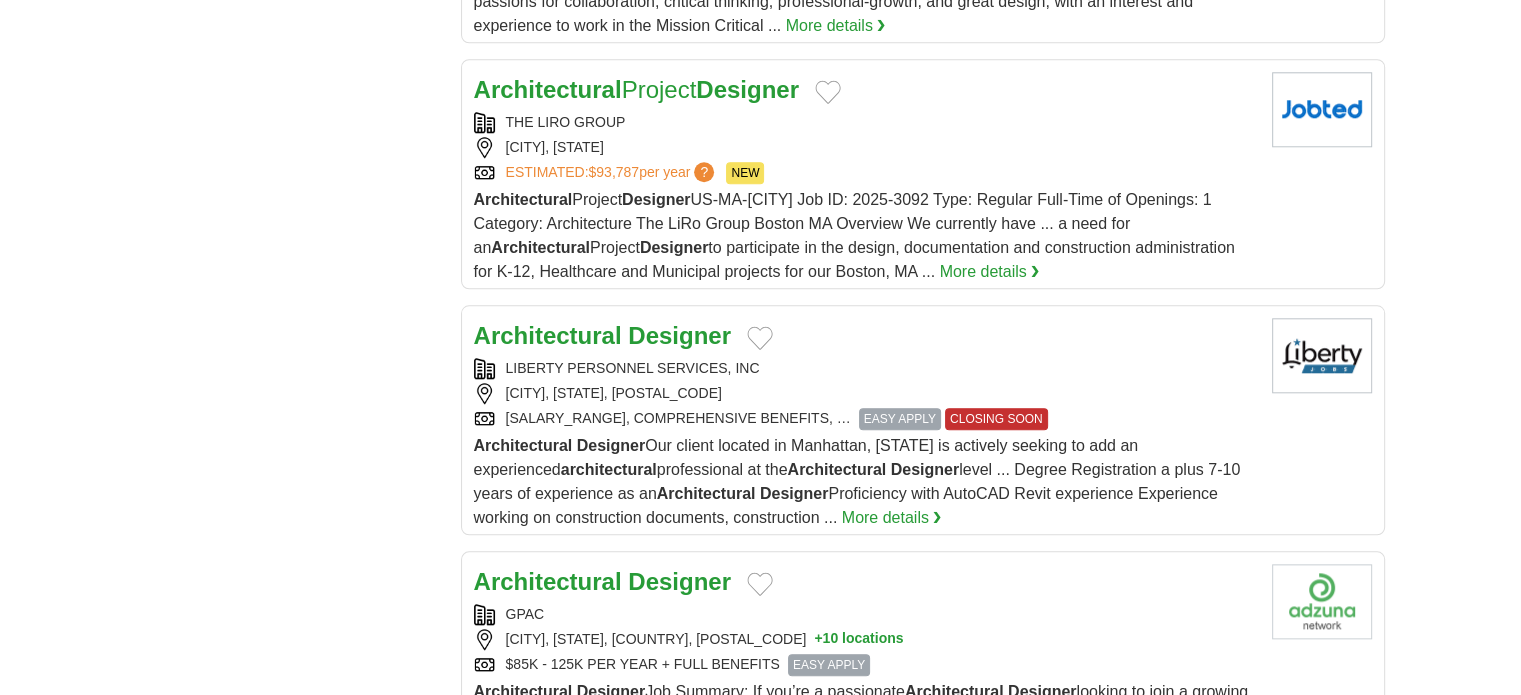 scroll, scrollTop: 2000, scrollLeft: 0, axis: vertical 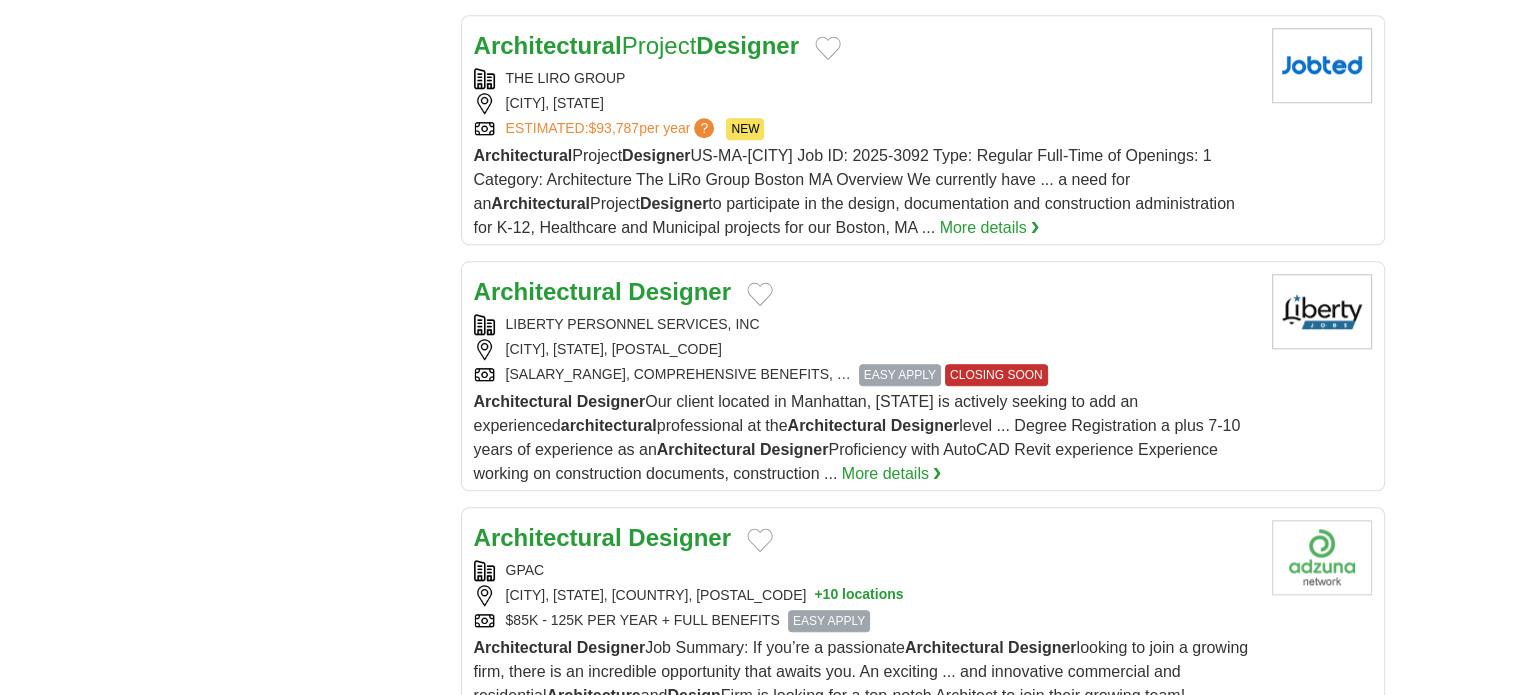 click on "LIBERTY PERSONNEL SERVICES, INC
NEW YORK CITY, NEW YORK, 10017
$80,000-$100,000, COMPREHENSIVE BENEFITS, …
EASY APPLY CLOSING SOON" at bounding box center [865, 350] 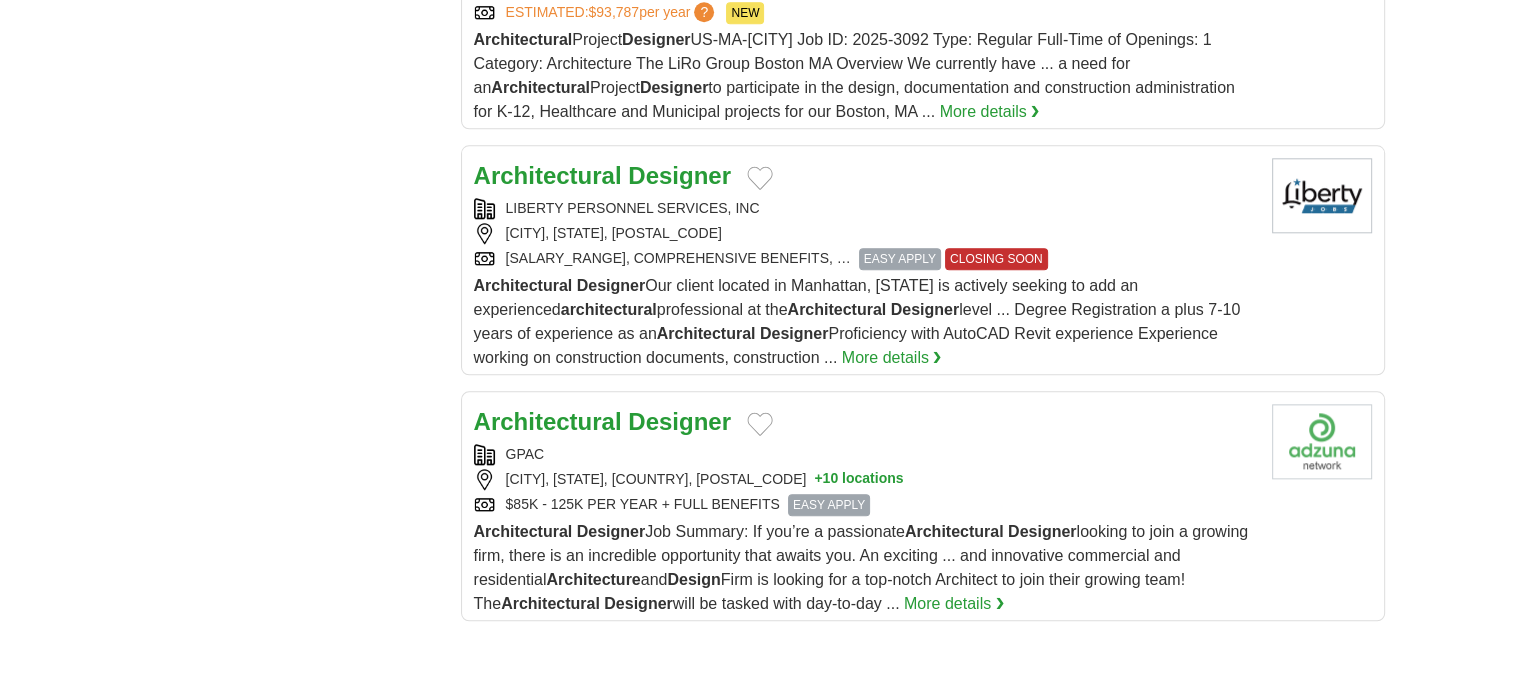scroll, scrollTop: 2200, scrollLeft: 0, axis: vertical 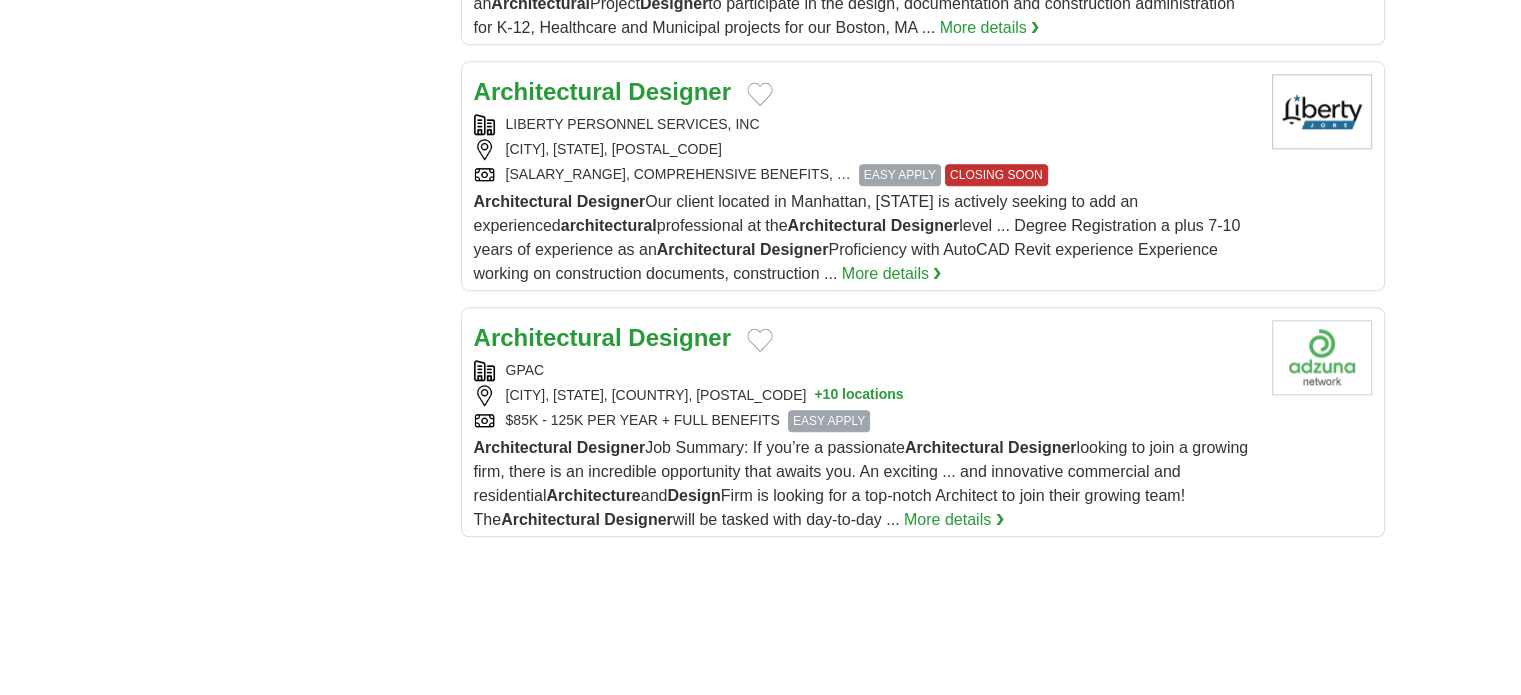 click on "GPAC
PARADISE VALLEY, ARIZONA, UNITED STATES, 85253
+ 10
locations
$85K - 125K PER YEAR + FULL BENEFITS
EASY APPLY" at bounding box center (865, 396) 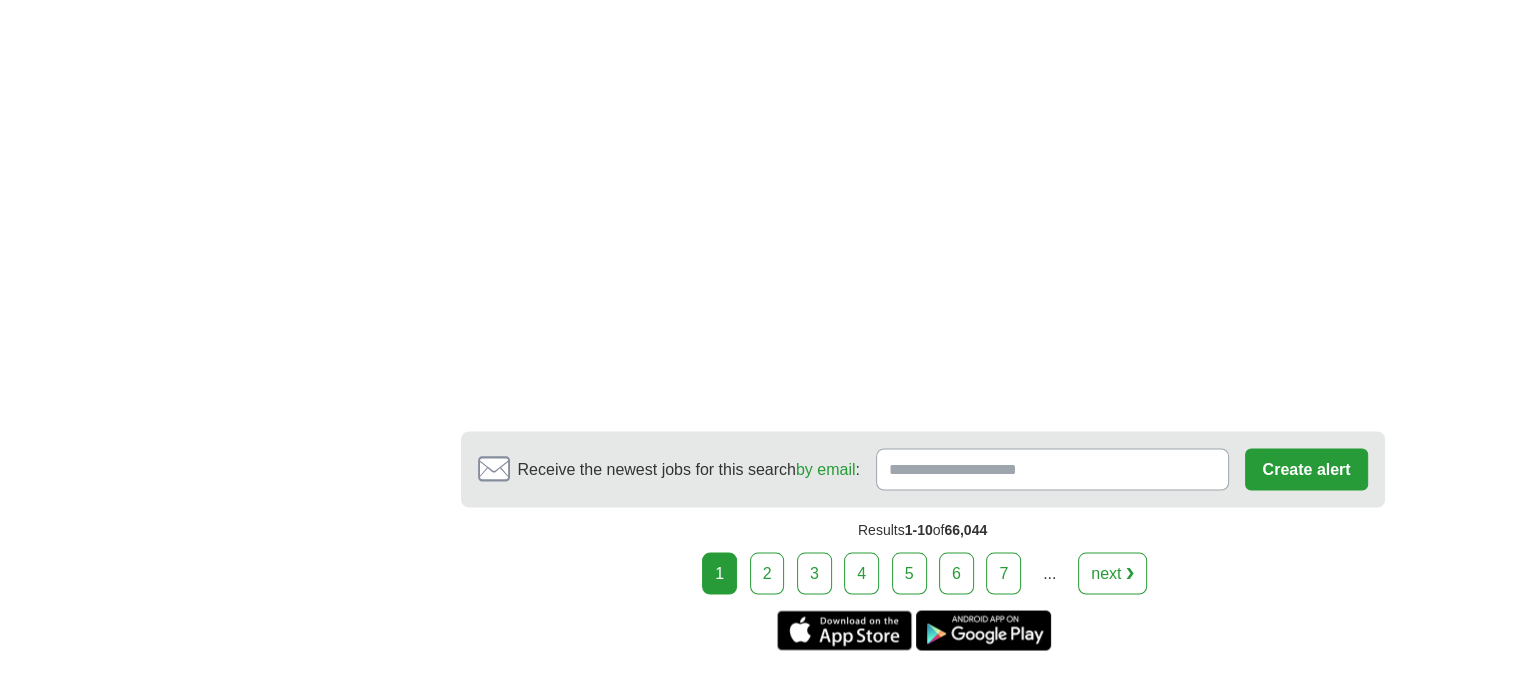 scroll, scrollTop: 3600, scrollLeft: 0, axis: vertical 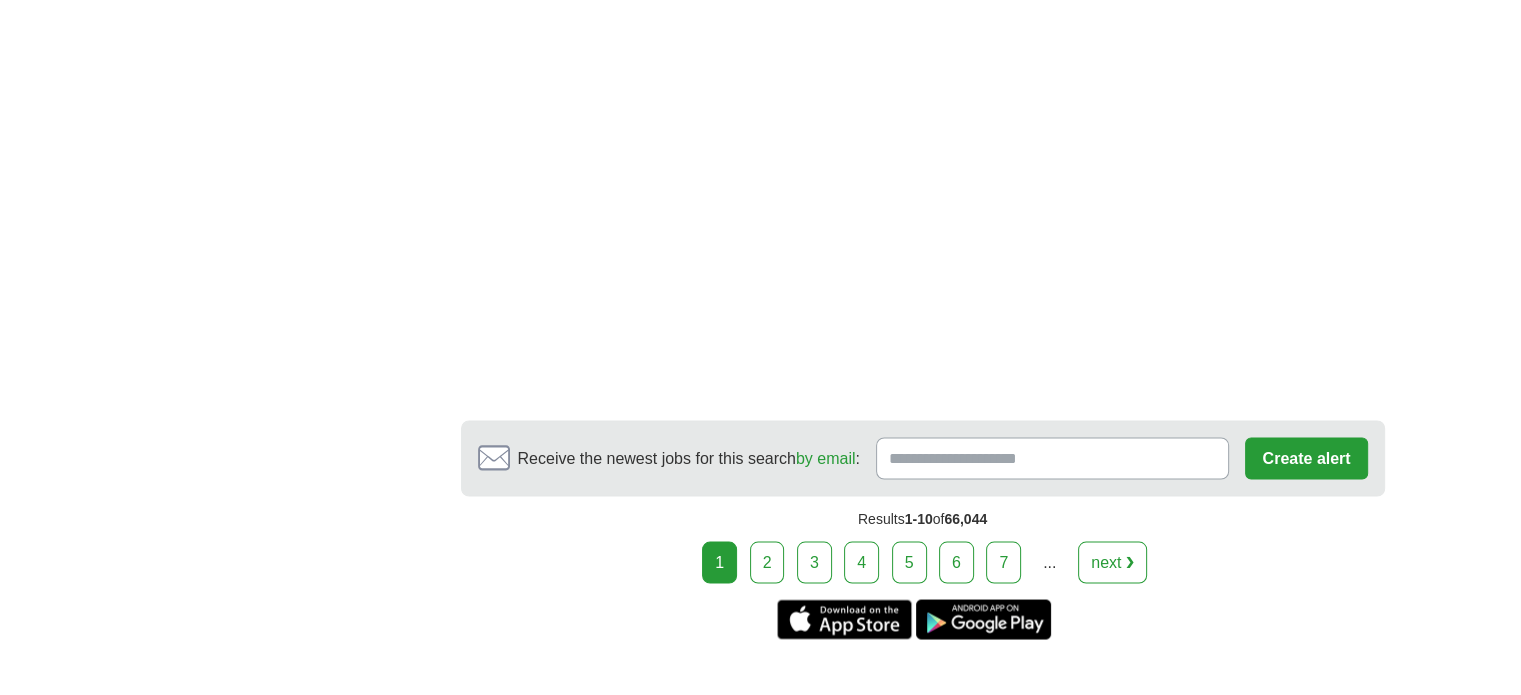 click on "next ❯" at bounding box center [1112, 562] 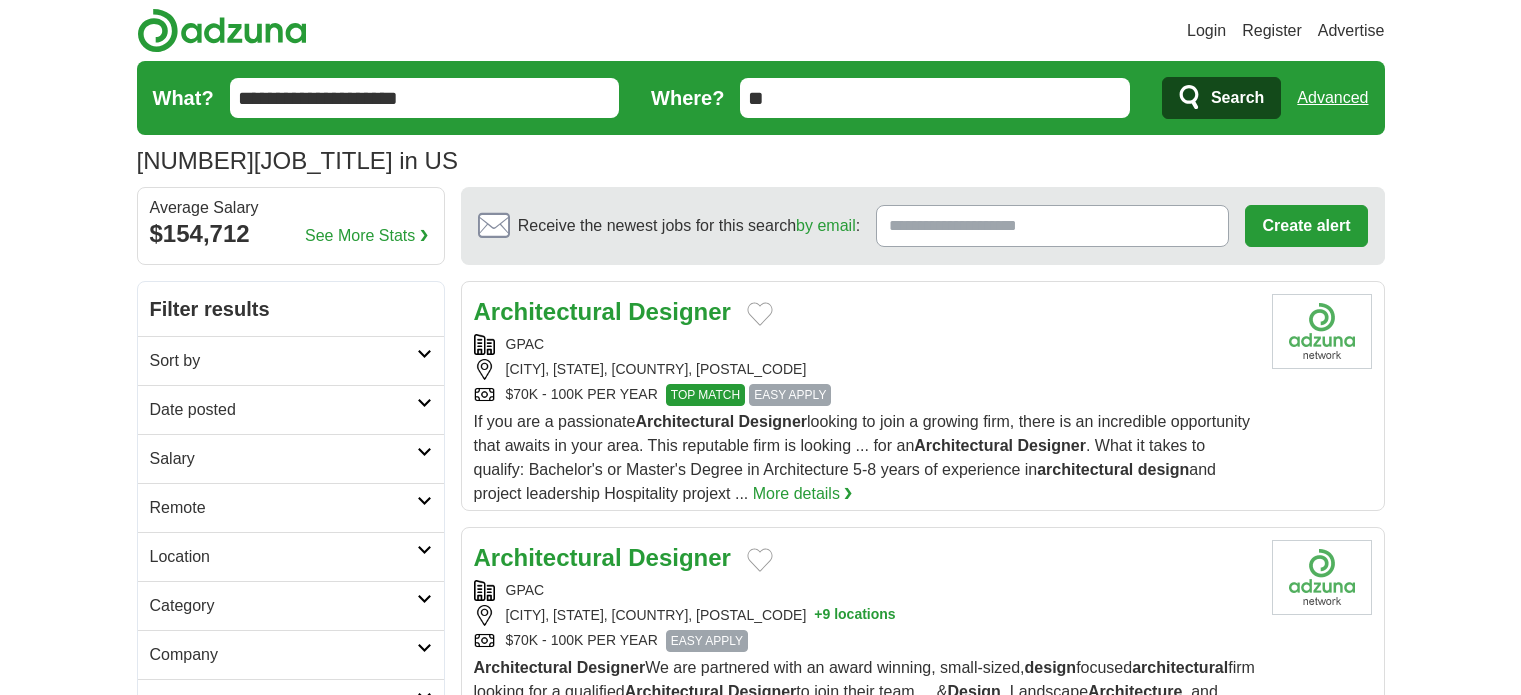 scroll, scrollTop: 0, scrollLeft: 0, axis: both 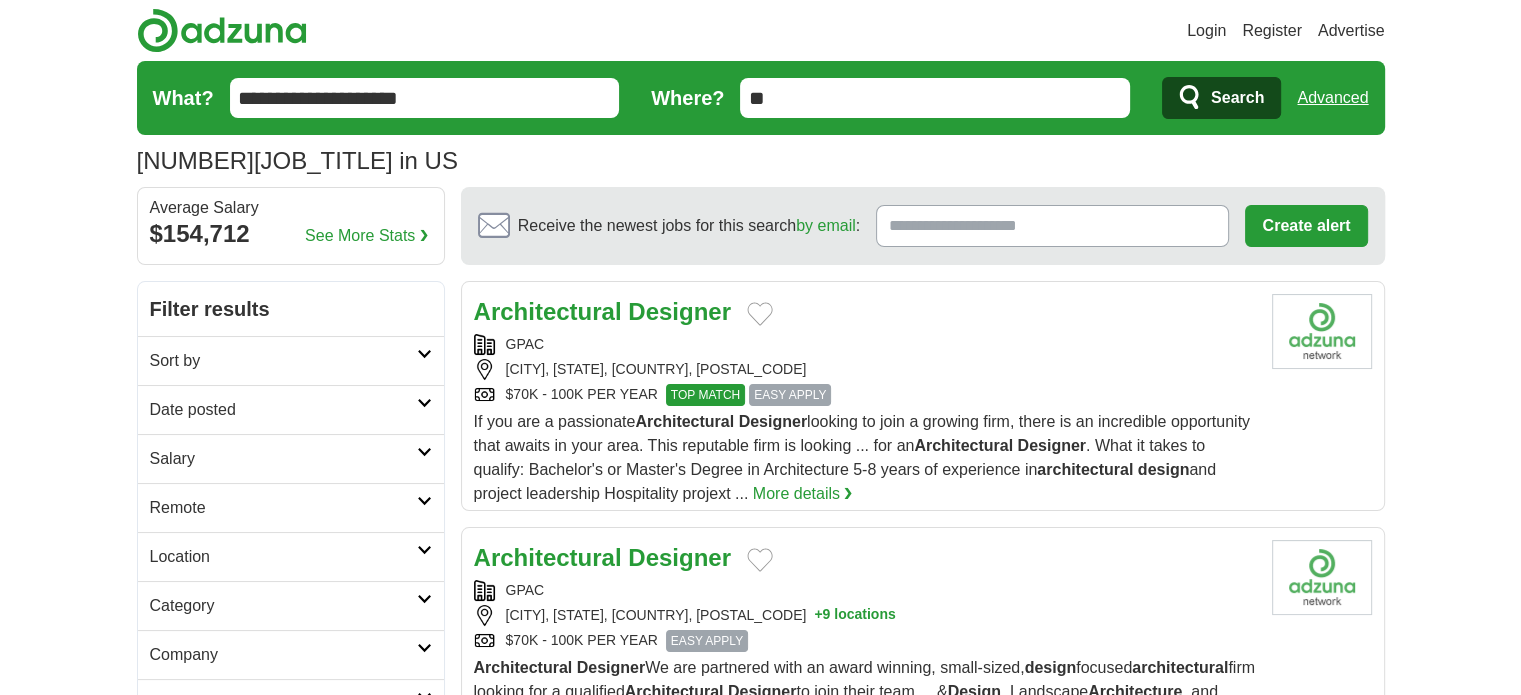 click on "[CITY], [STATE], [COUNTRY], [POSTAL_CODE]" at bounding box center (865, 369) 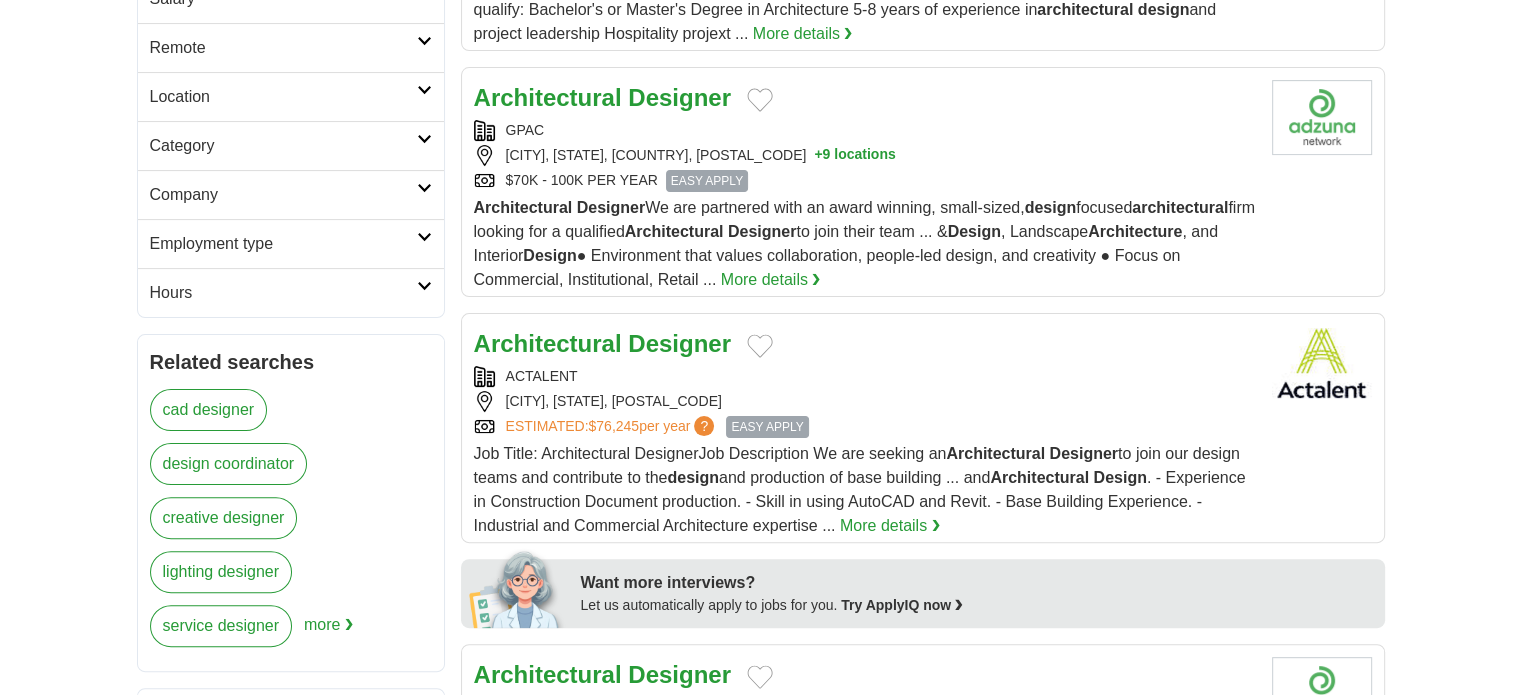 scroll, scrollTop: 500, scrollLeft: 0, axis: vertical 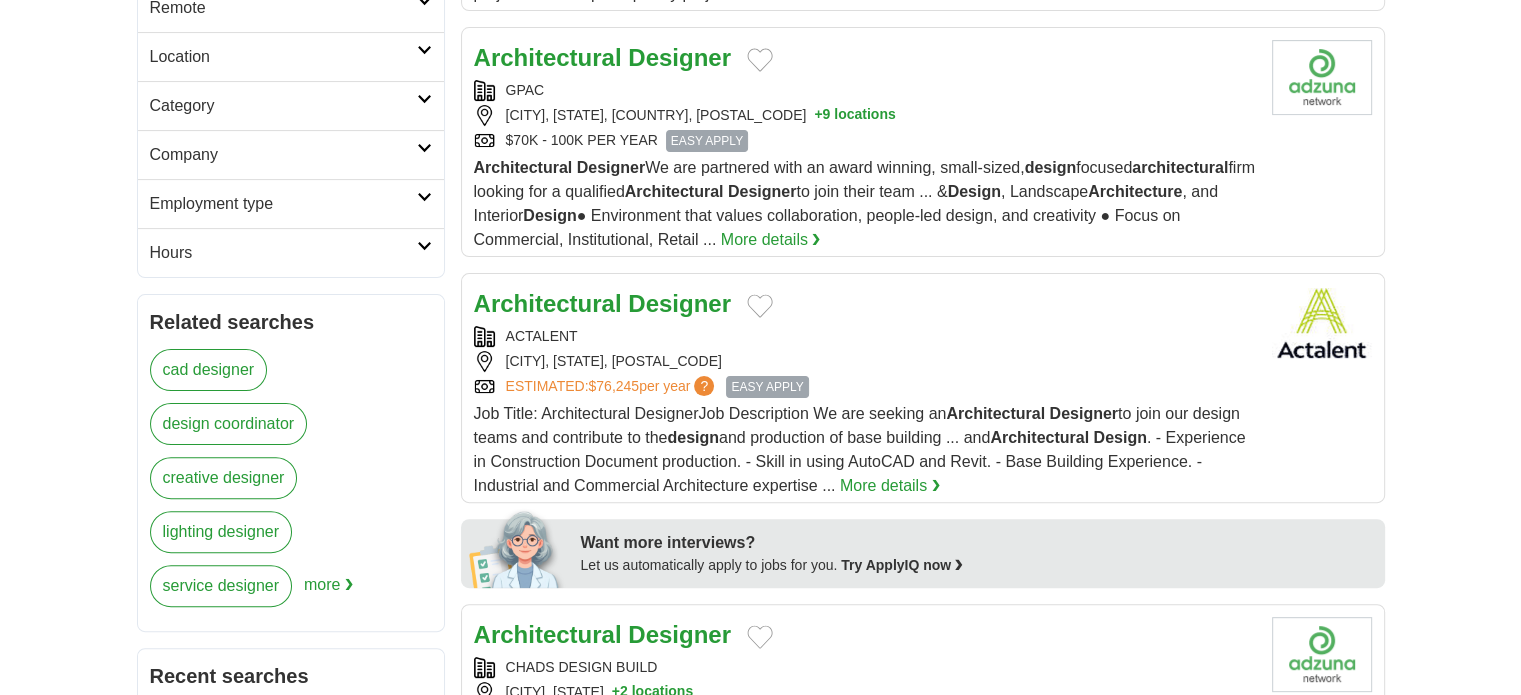 click on "ACTALENT" at bounding box center (865, 336) 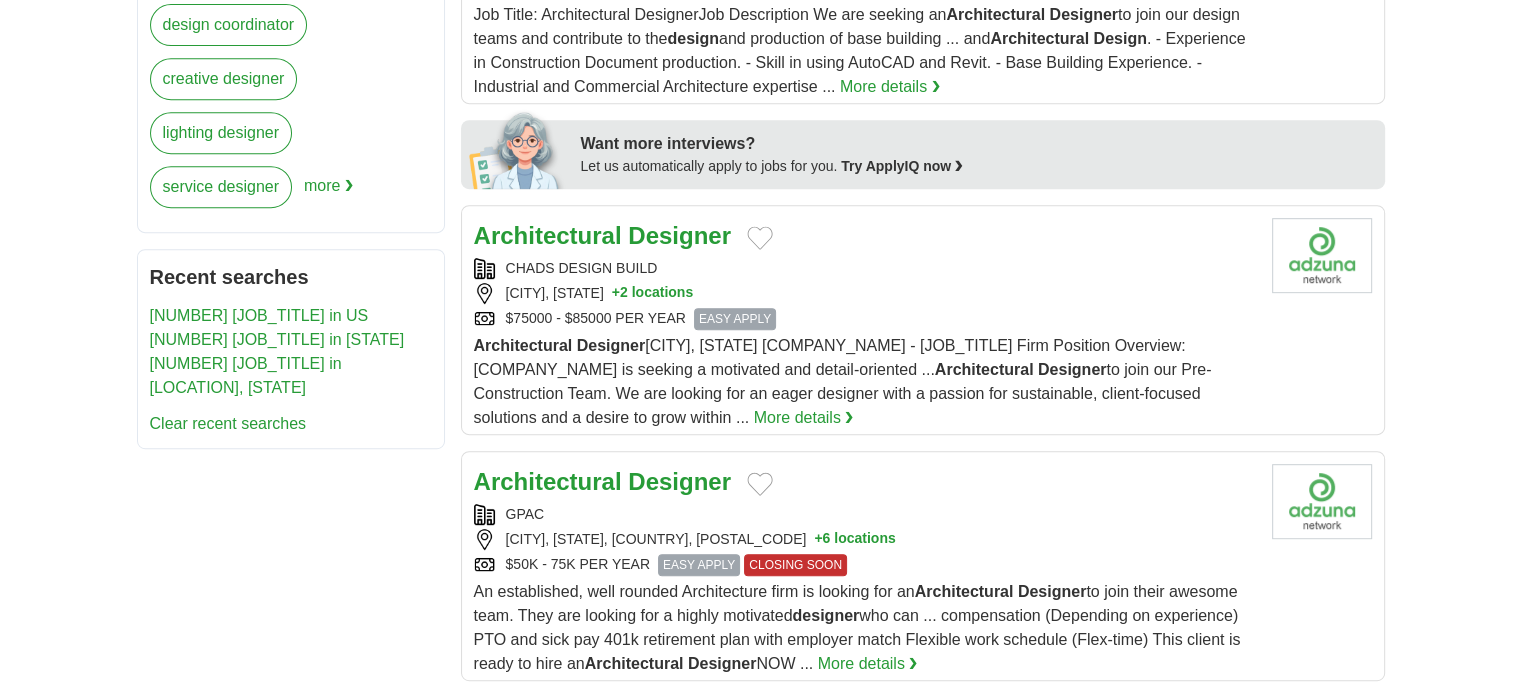 scroll, scrollTop: 900, scrollLeft: 0, axis: vertical 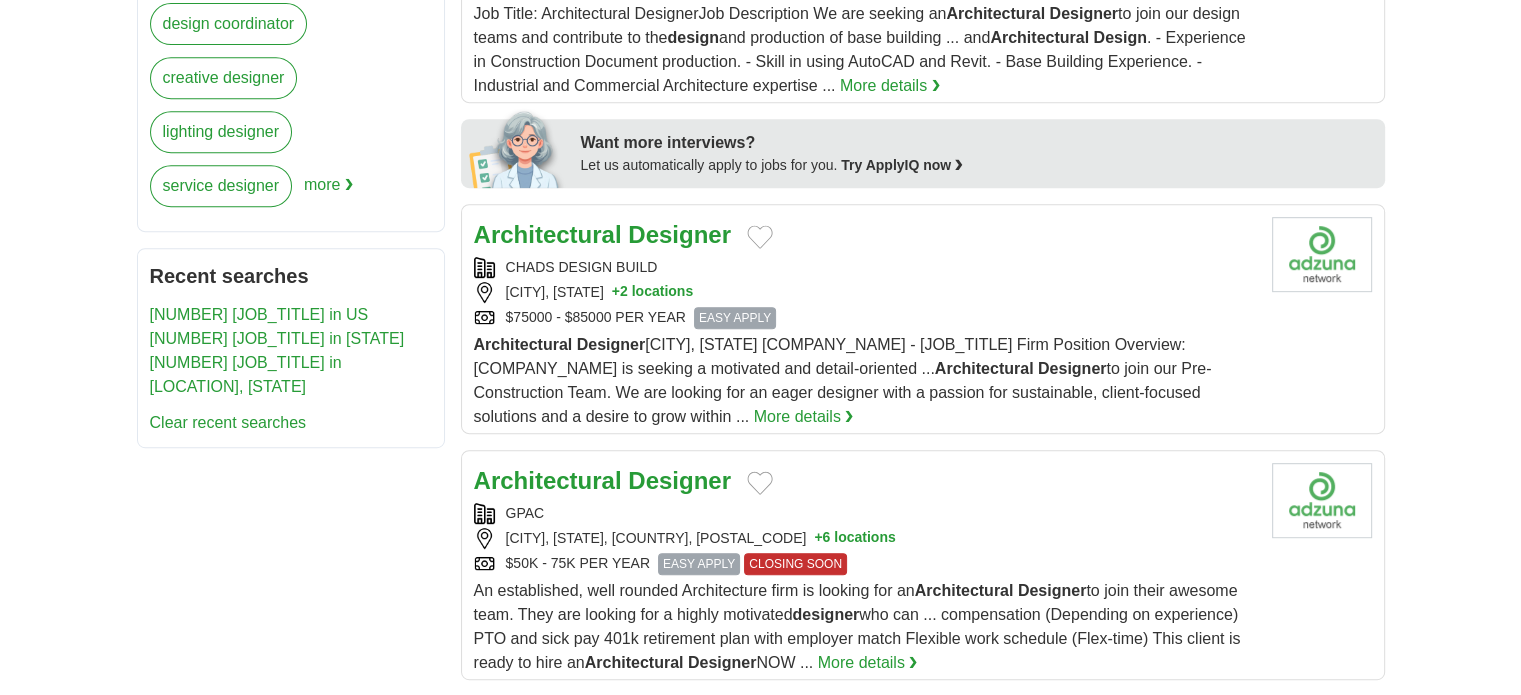 click on "[CITY], [STATE]
+ [NUMBER]
locations" at bounding box center [865, 292] 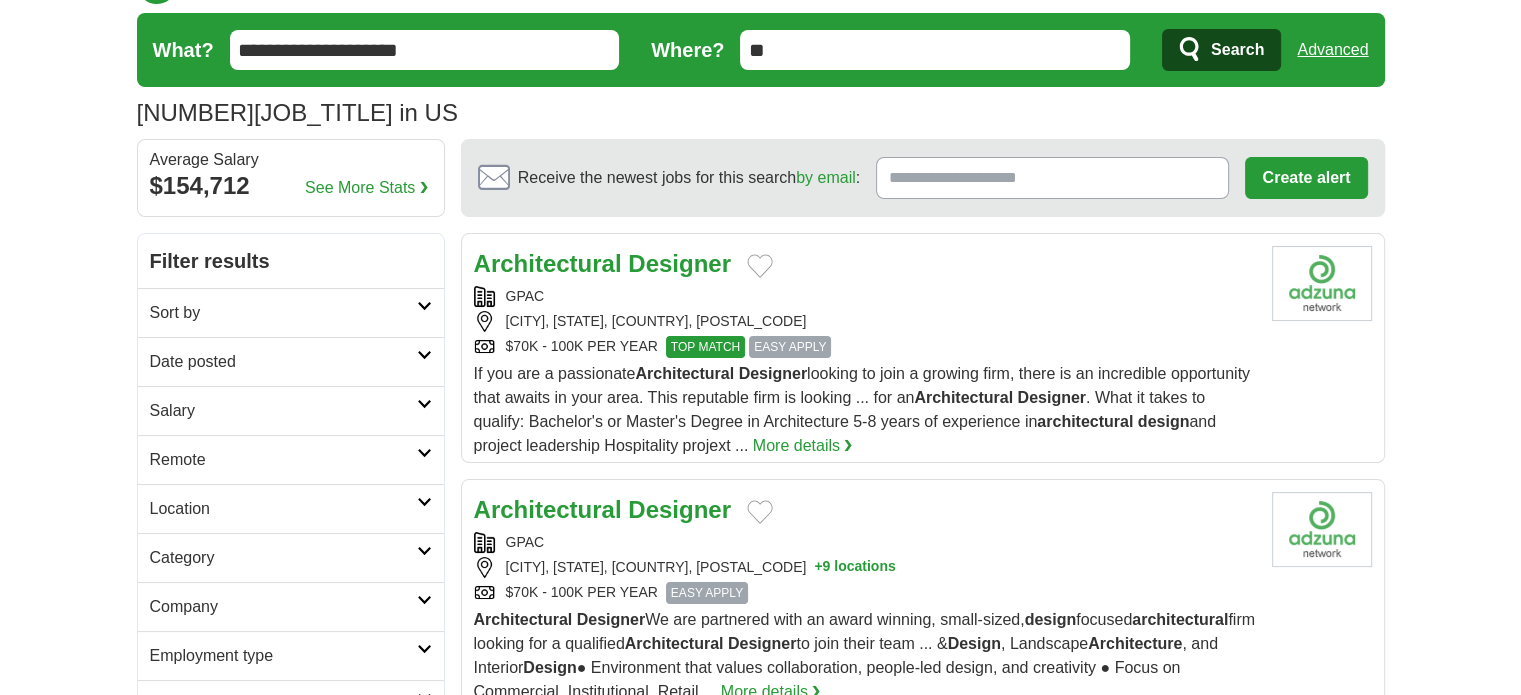 scroll, scrollTop: 0, scrollLeft: 0, axis: both 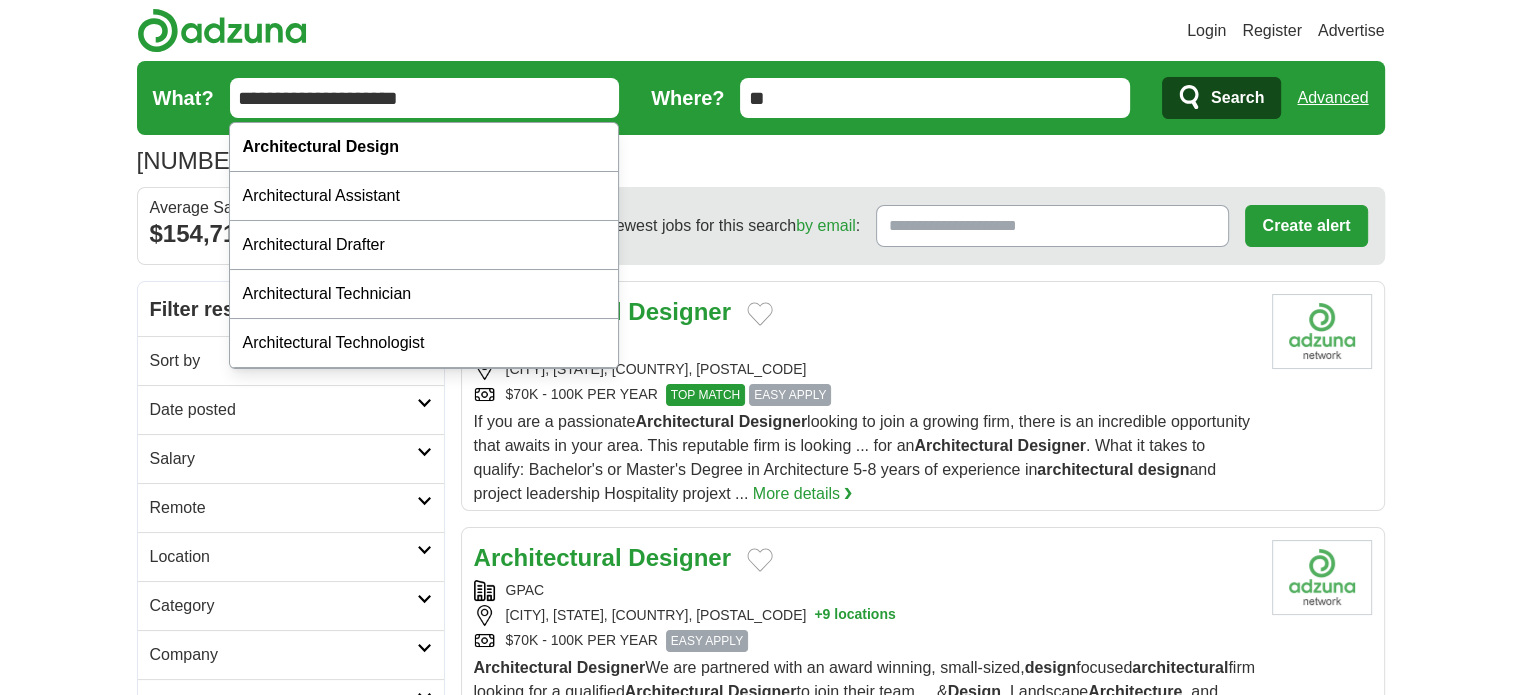 drag, startPoint x: 451, startPoint y: 94, endPoint x: 157, endPoint y: 77, distance: 294.4911 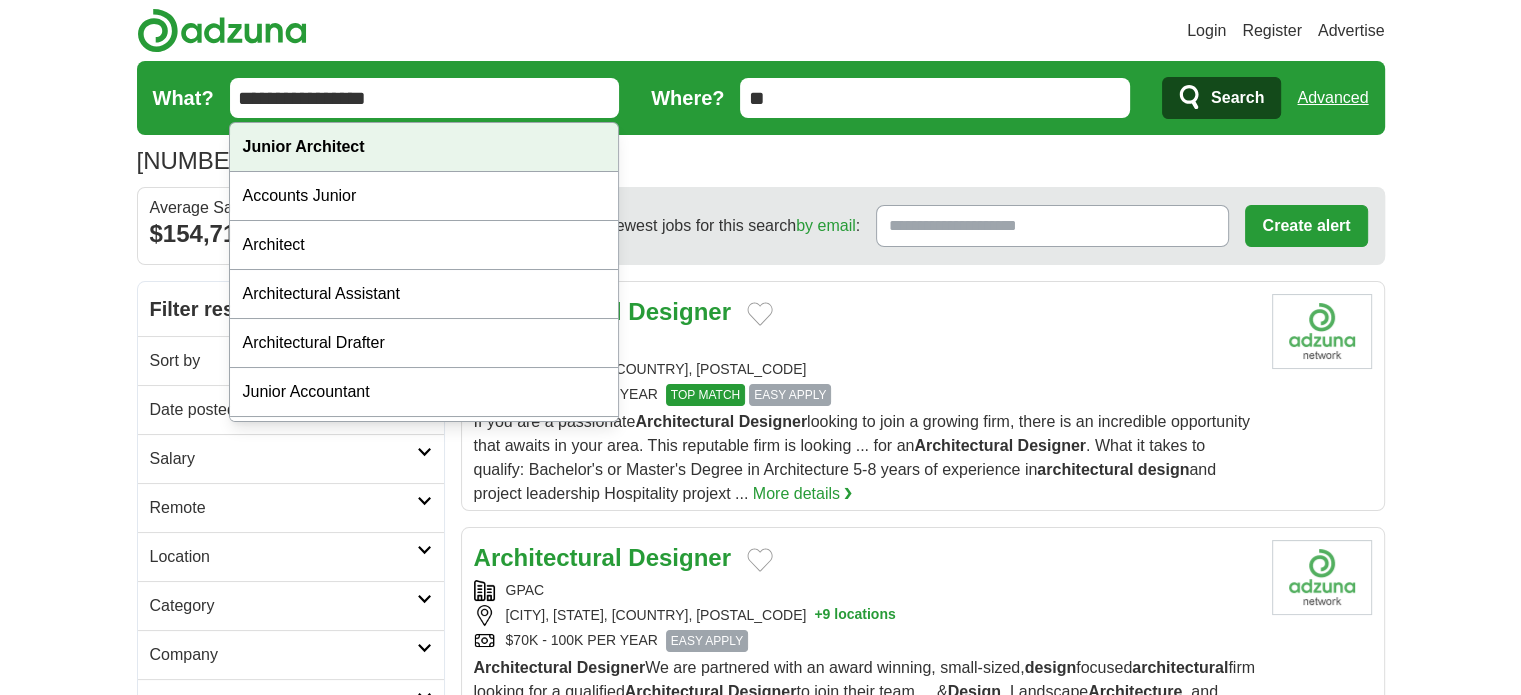 click on "Junior Architect" at bounding box center [424, 147] 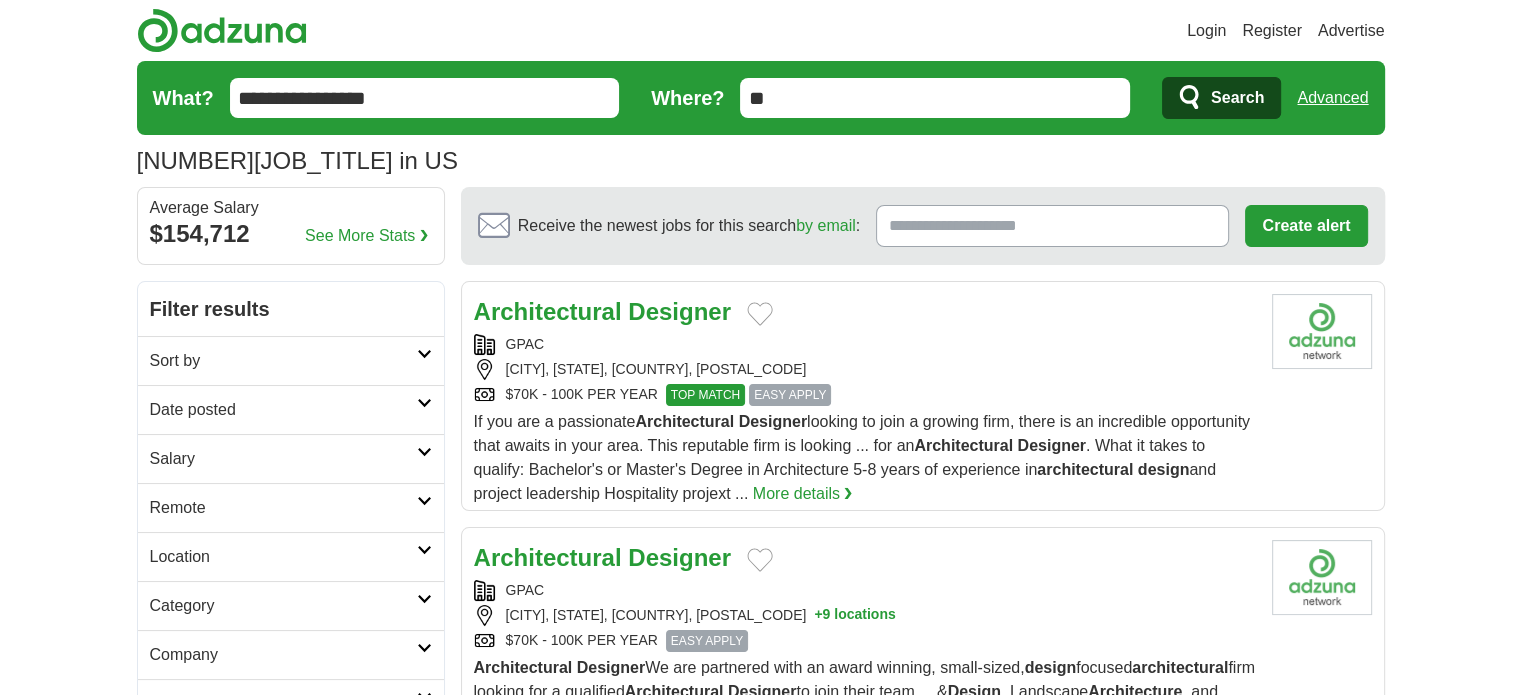 click 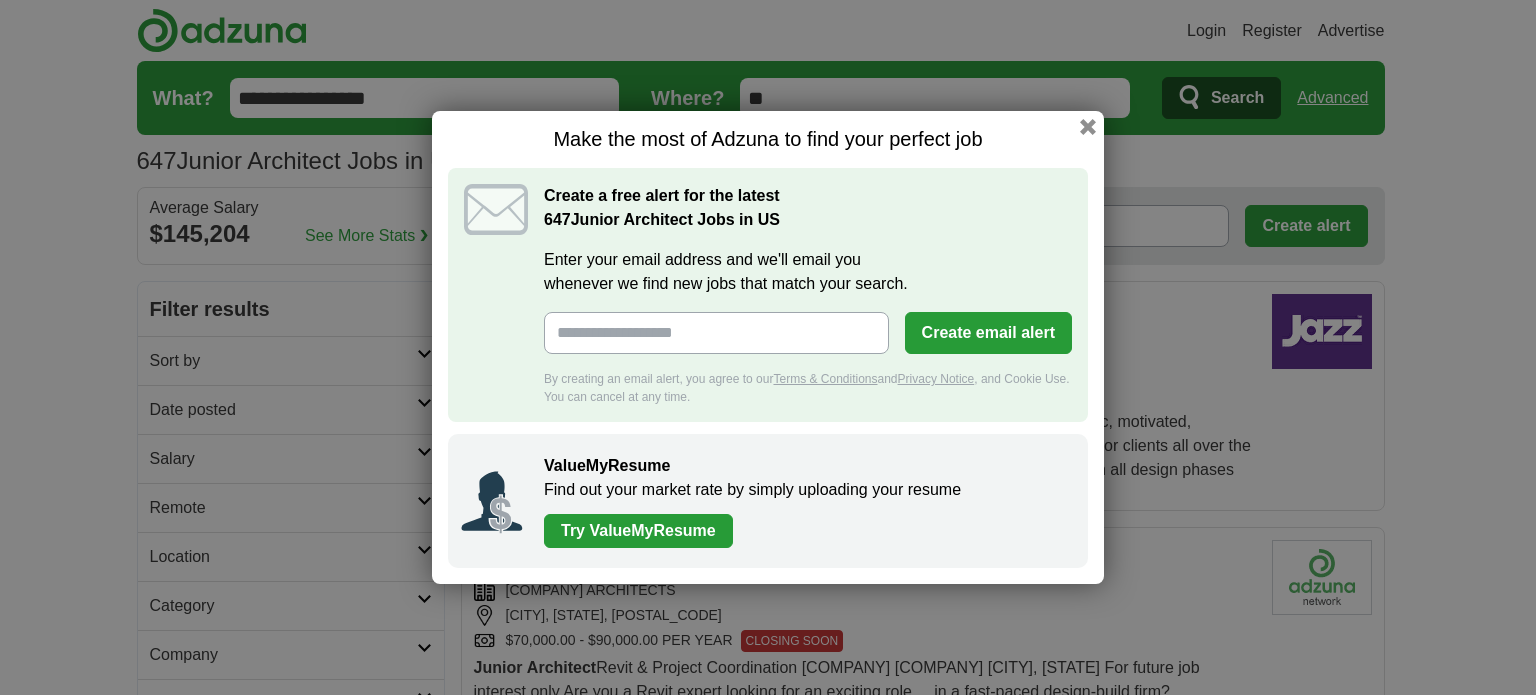 scroll, scrollTop: 0, scrollLeft: 0, axis: both 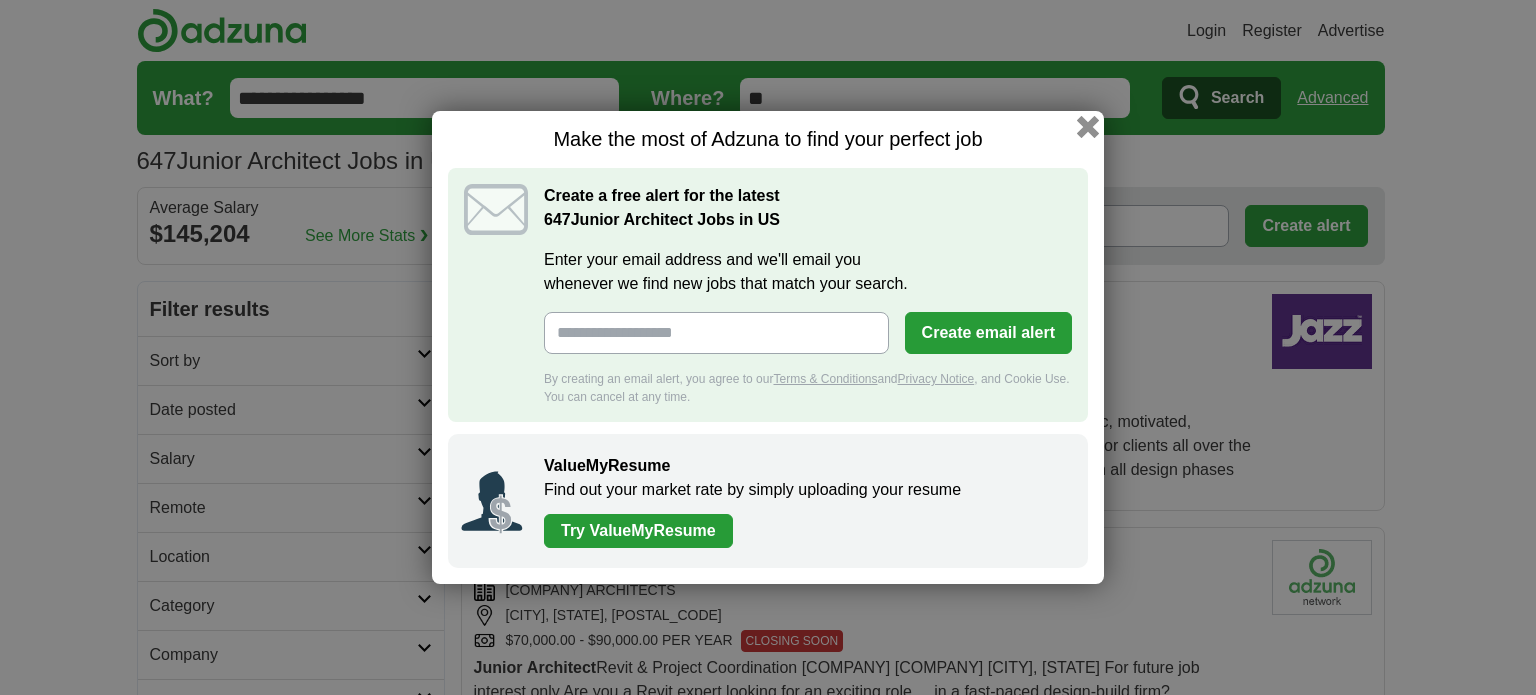click at bounding box center [1088, 127] 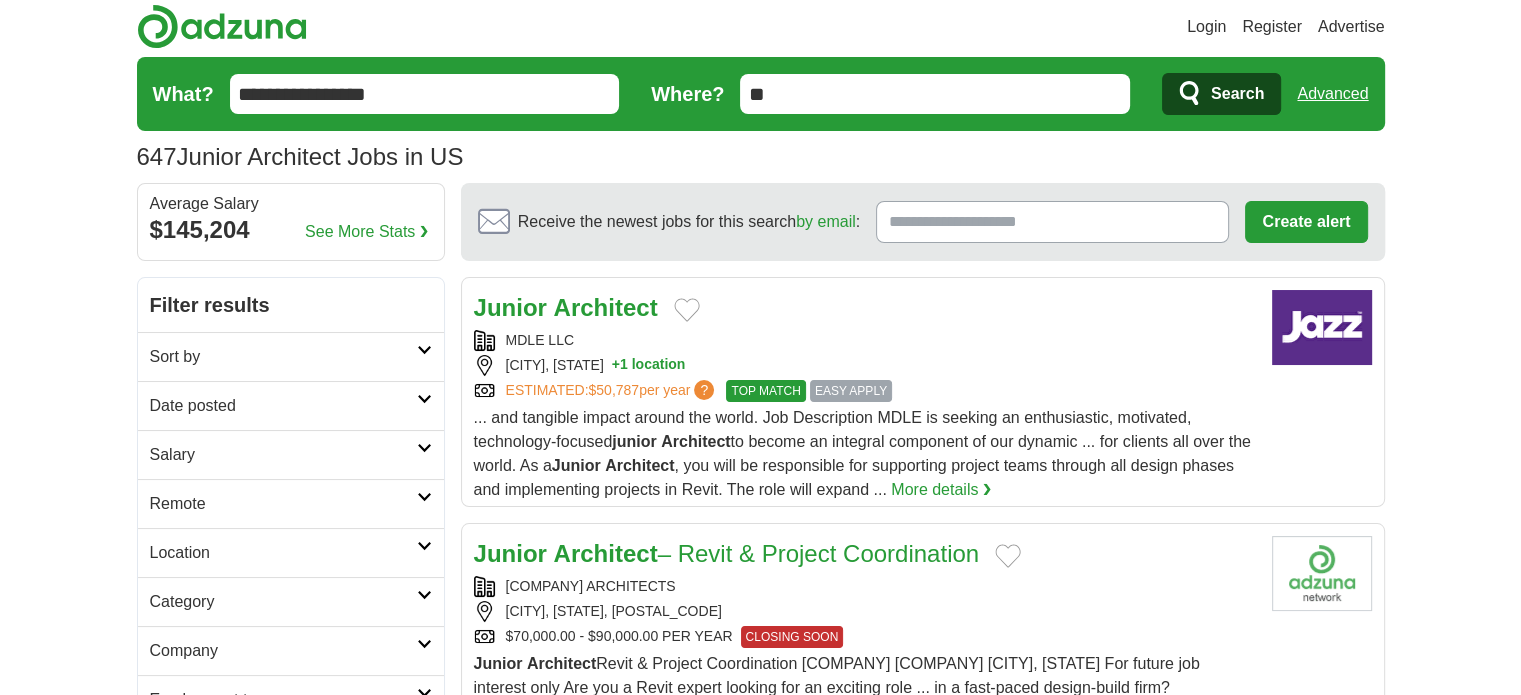 scroll, scrollTop: 100, scrollLeft: 0, axis: vertical 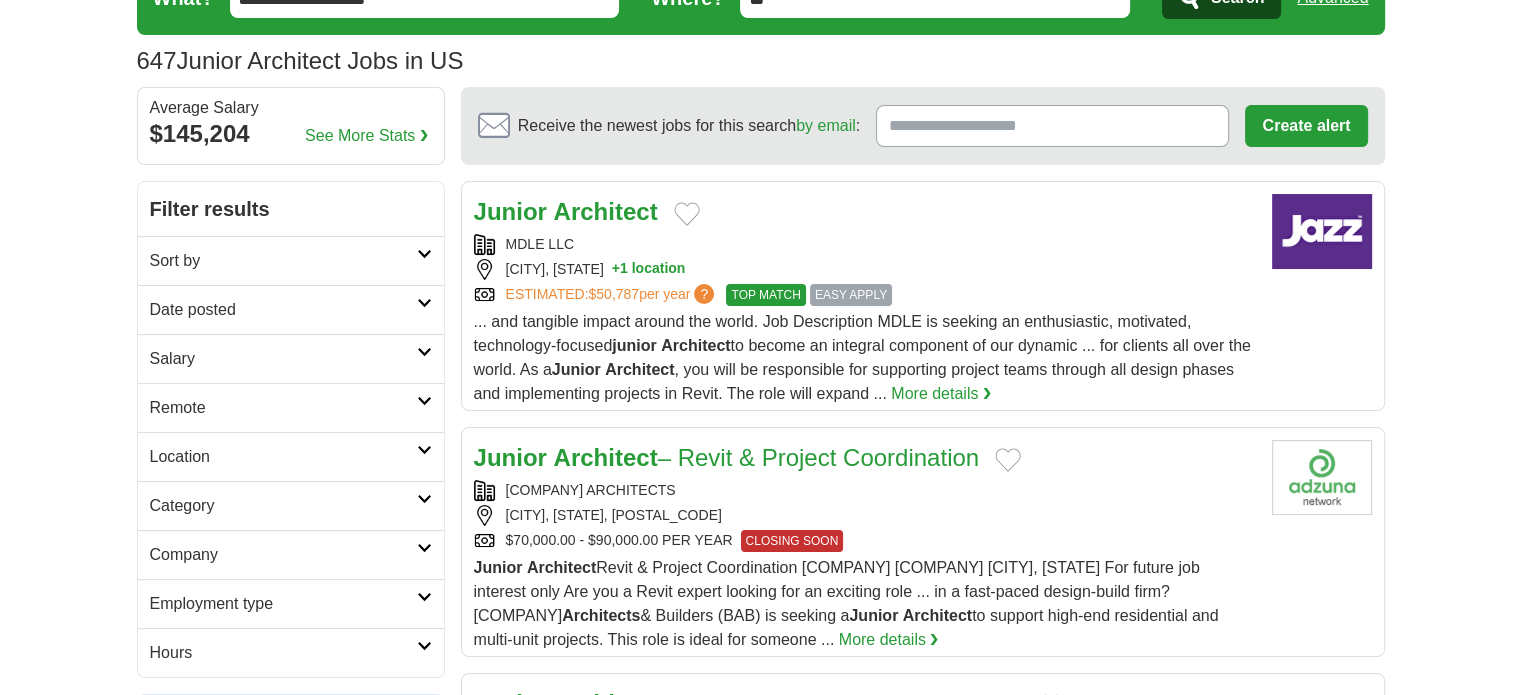 click on "[CITY], [STATE]
+ 1
location" at bounding box center [865, 269] 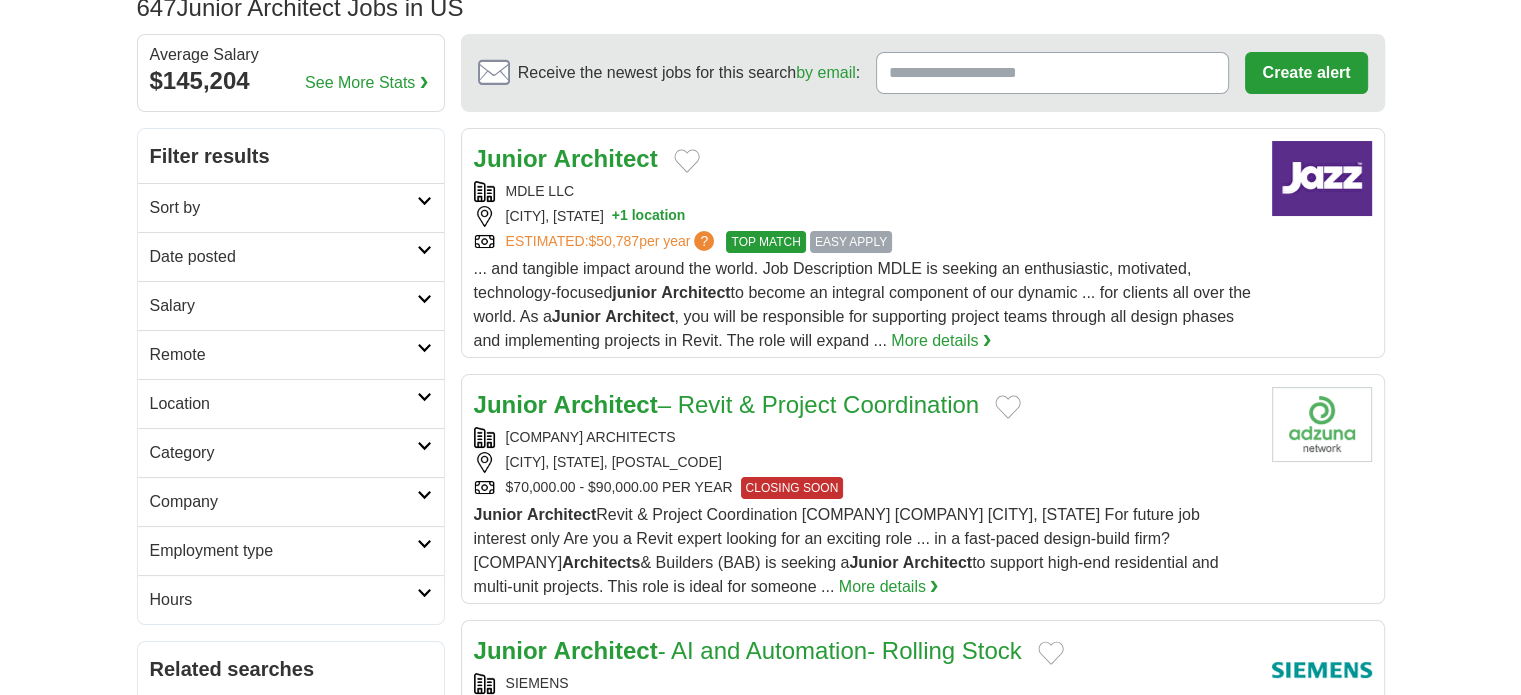 scroll, scrollTop: 200, scrollLeft: 0, axis: vertical 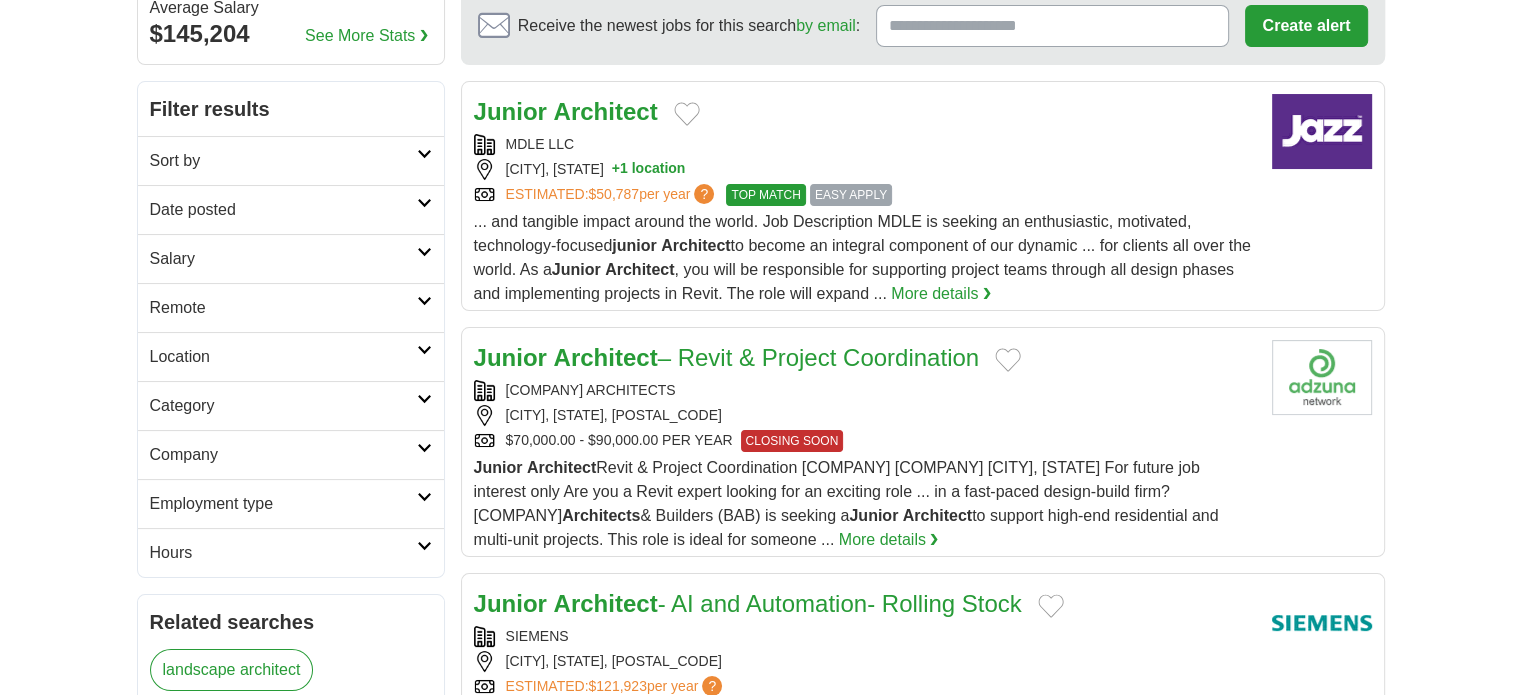 click on "[COMPANY] ARCHITECTS" at bounding box center [865, 390] 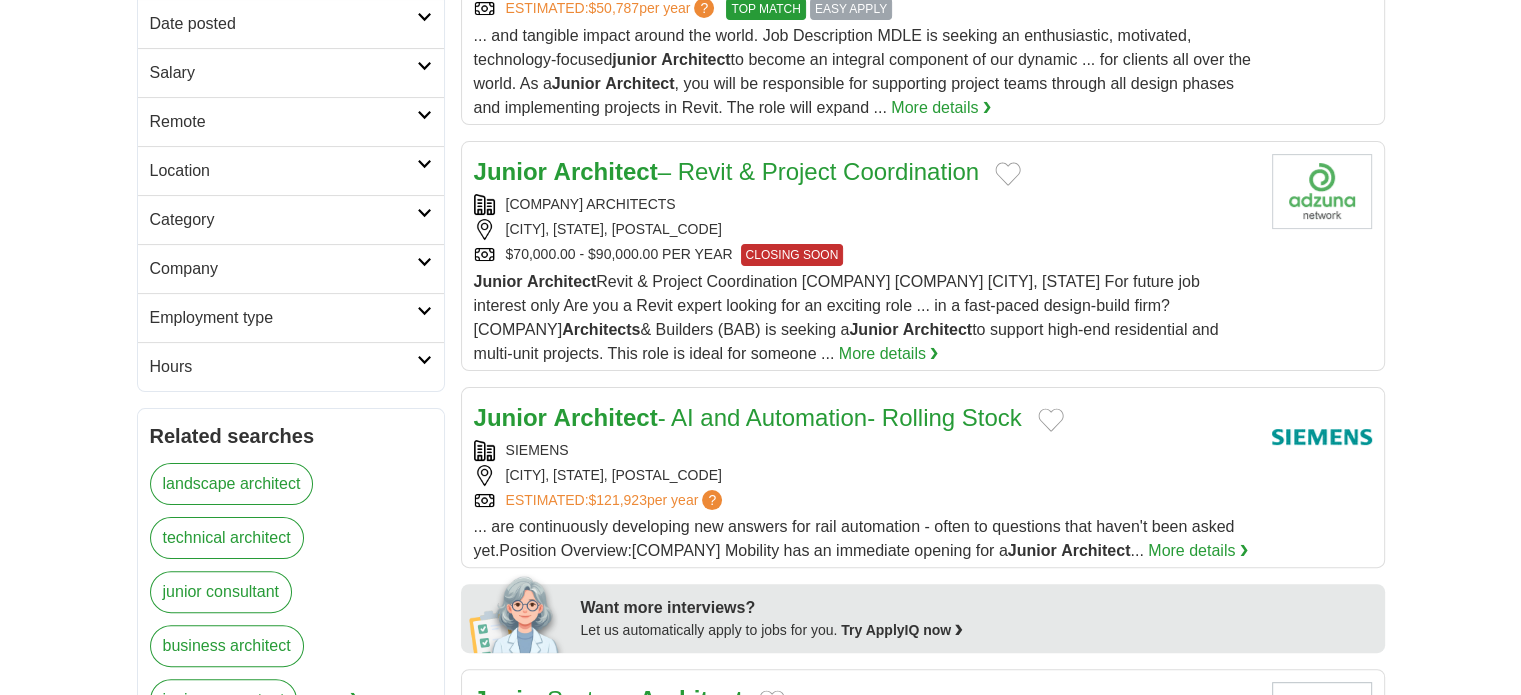 scroll, scrollTop: 500, scrollLeft: 0, axis: vertical 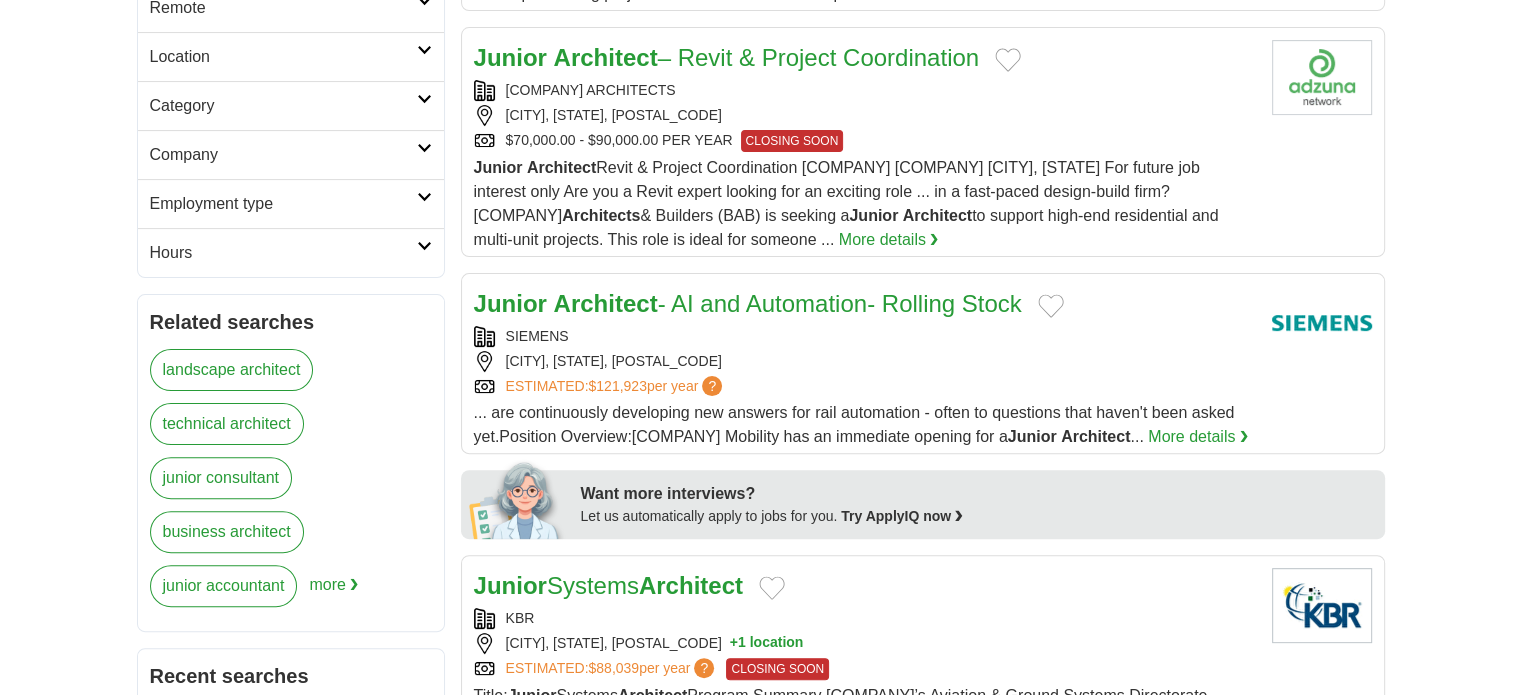 click on "[COMPANY]
[CITY], [STATE], [POSTAL_CODE]
ESTIMATED:
[SALARY]
per year
?" at bounding box center (865, 361) 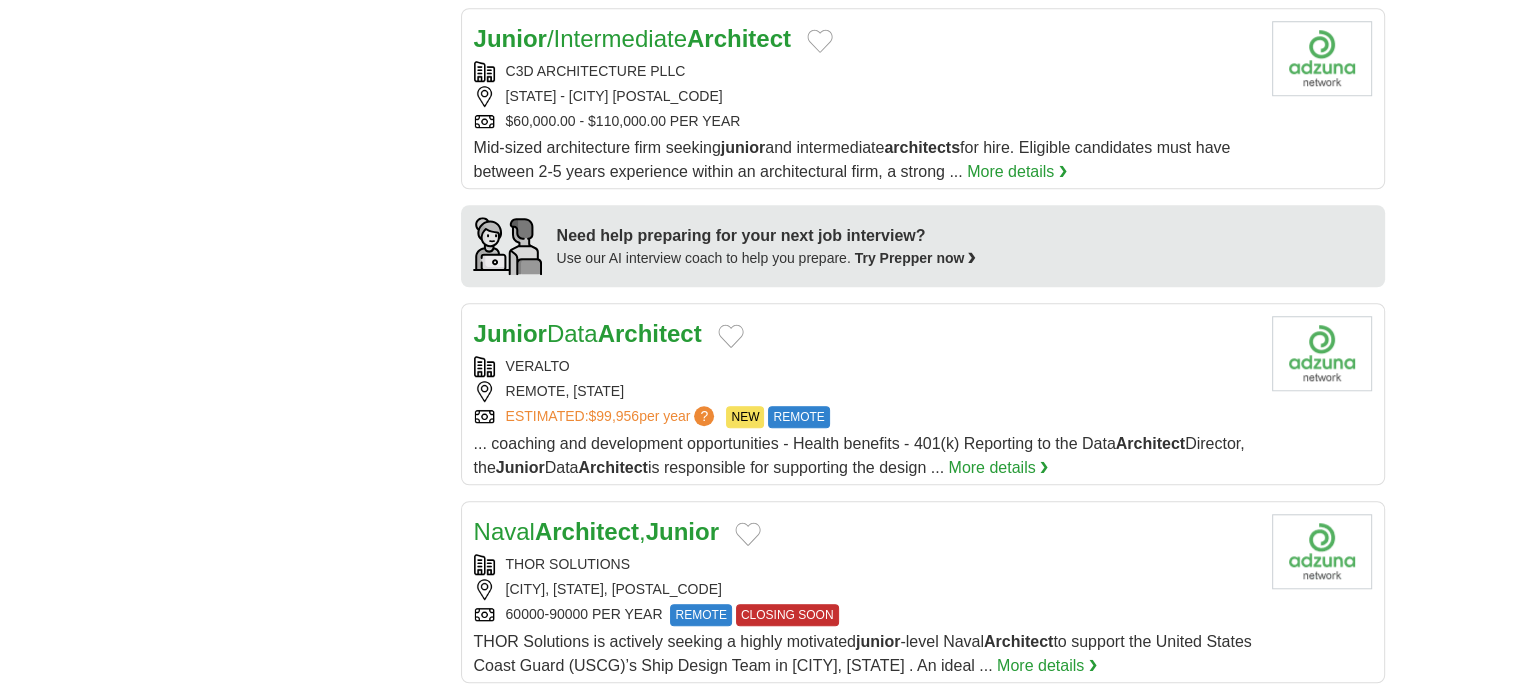 scroll, scrollTop: 1400, scrollLeft: 0, axis: vertical 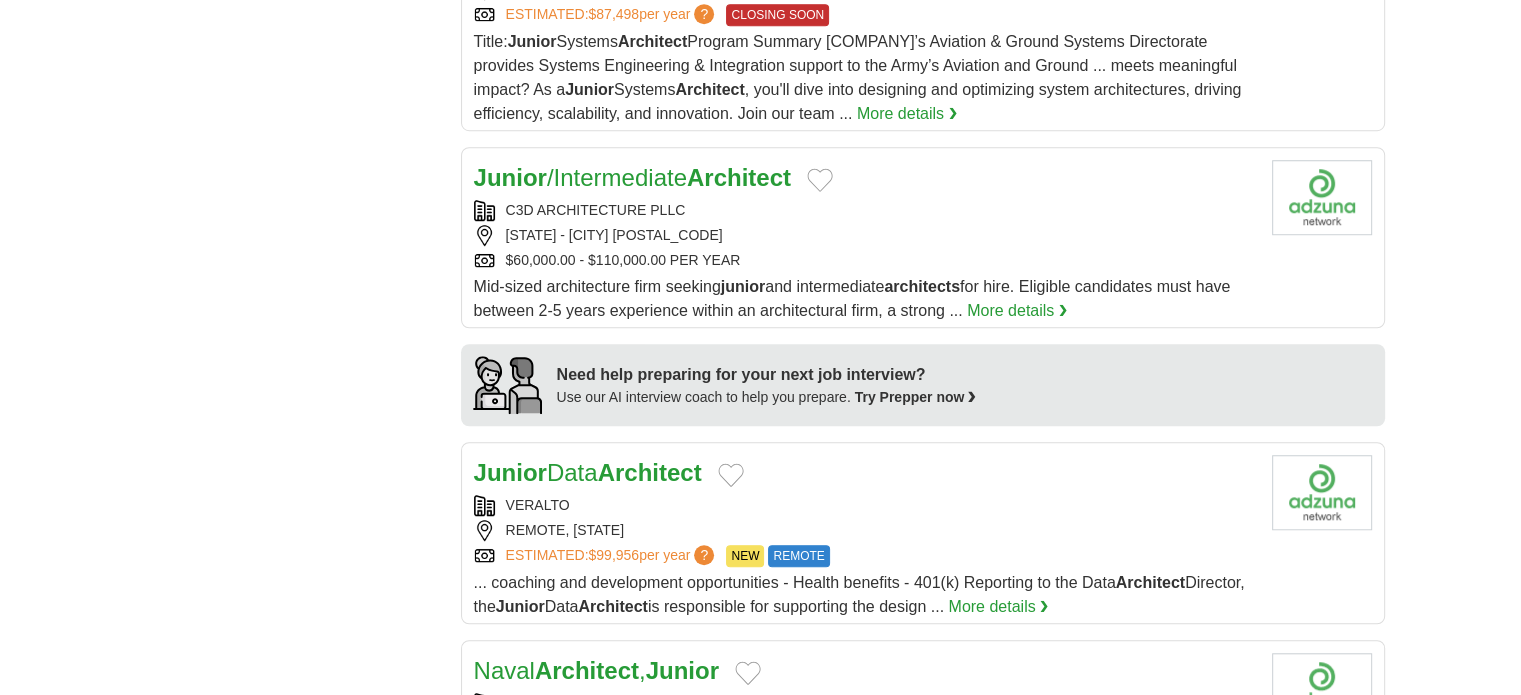 click on "[COMPANY]
[STATE] - [CITY] [POSTAL_CODE]
[SALARY] - [SALARY] PER YEAR" at bounding box center (865, 235) 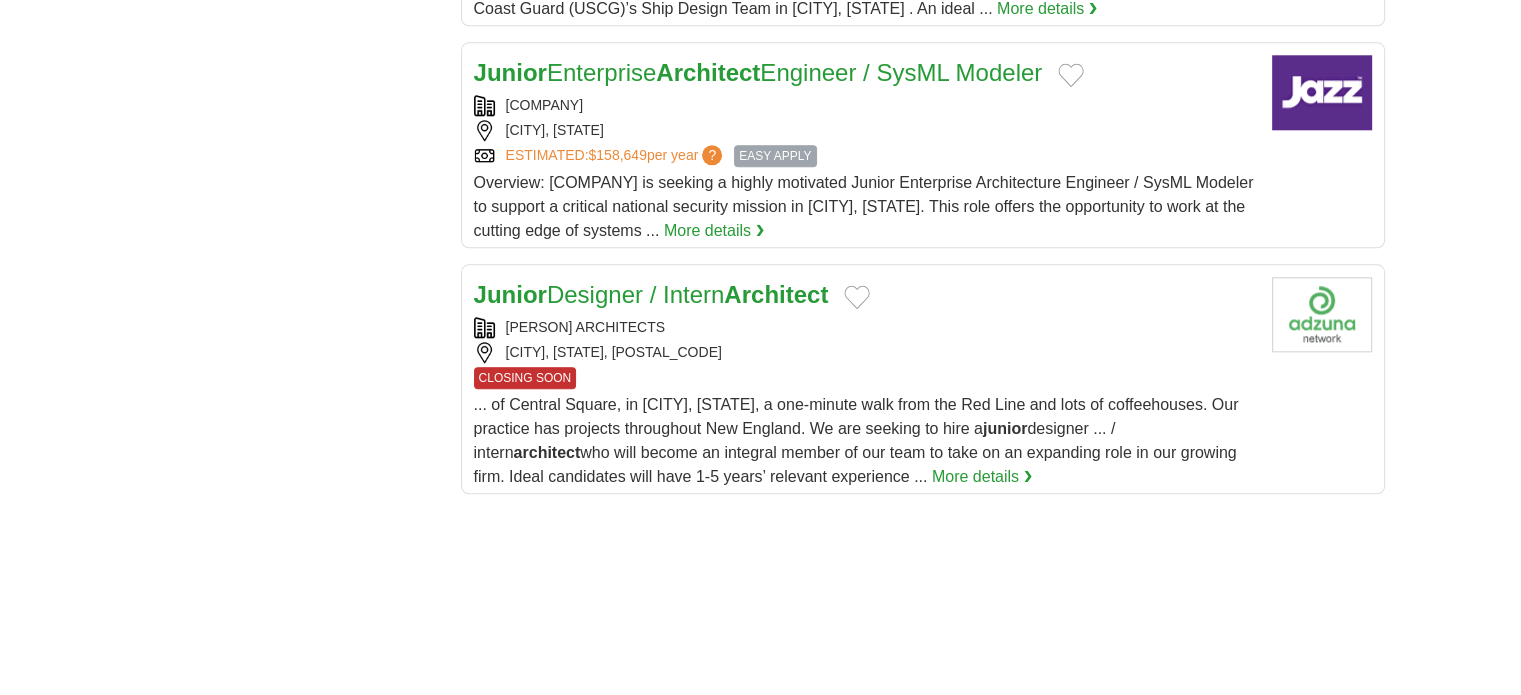 scroll, scrollTop: 2200, scrollLeft: 0, axis: vertical 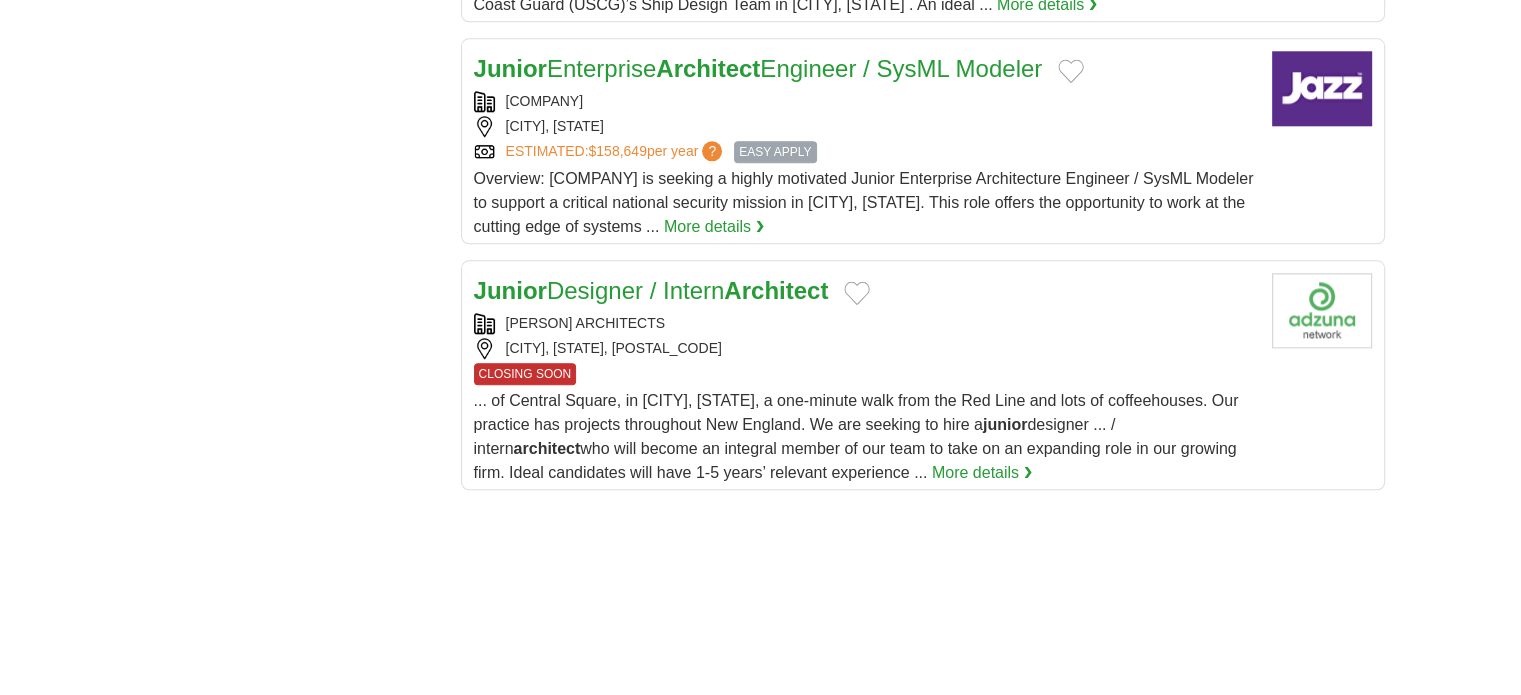 click on "[PERSON] ARCHITECTS" at bounding box center (865, 323) 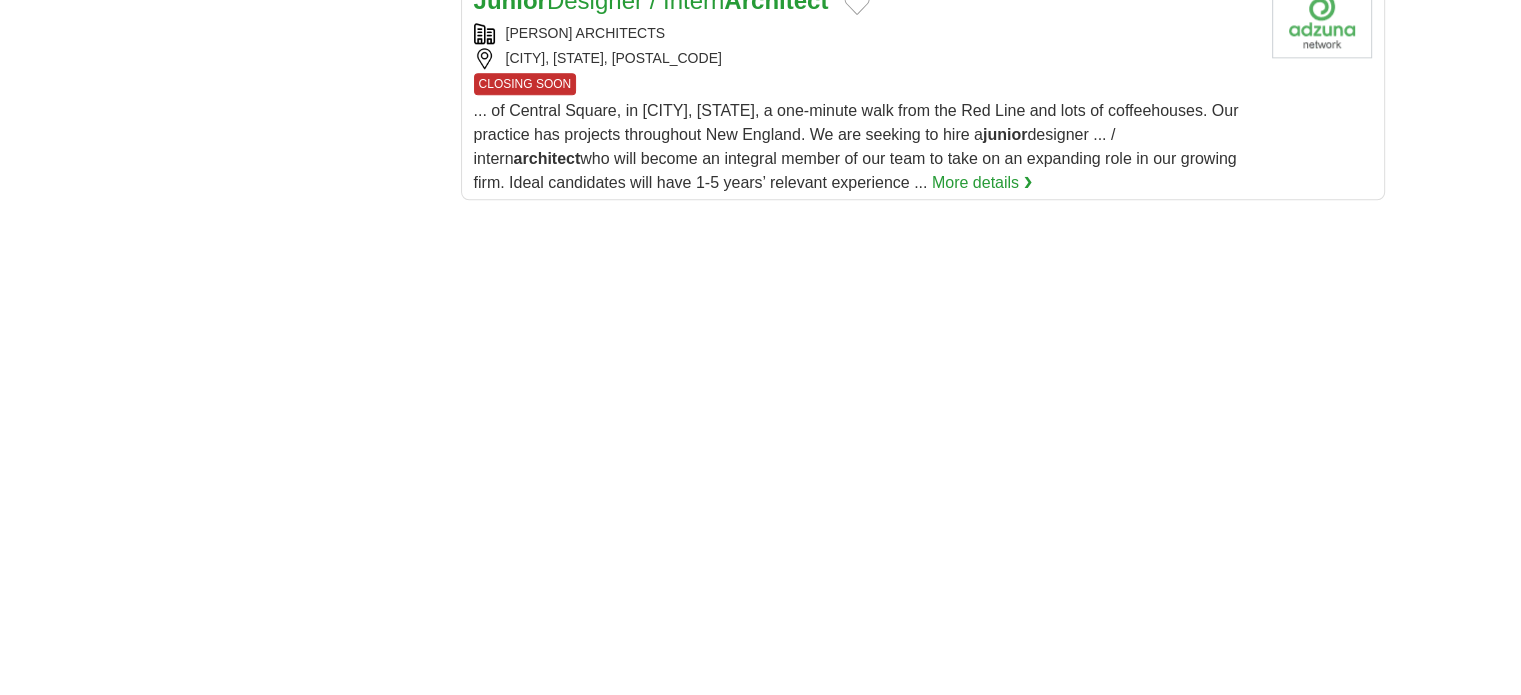 scroll, scrollTop: 2500, scrollLeft: 0, axis: vertical 